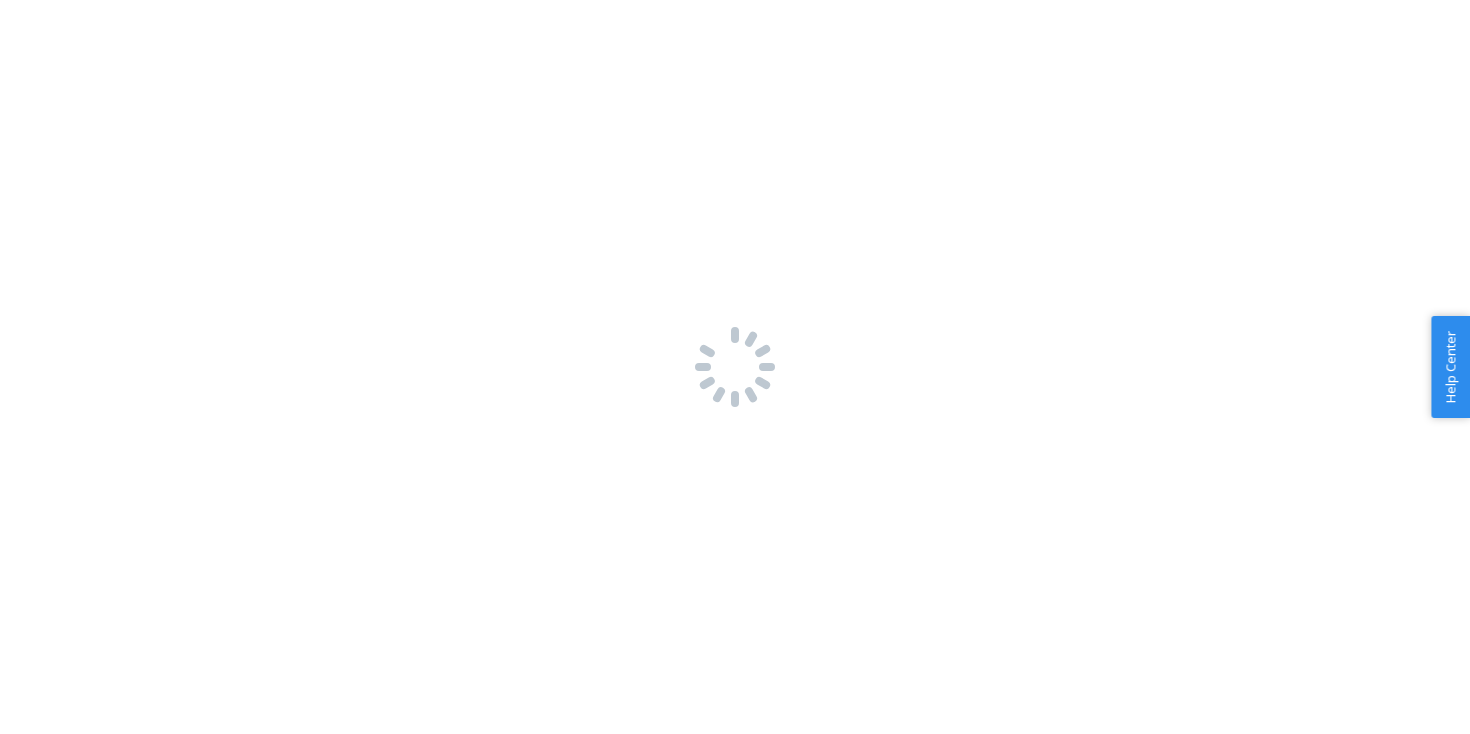 scroll, scrollTop: 0, scrollLeft: 0, axis: both 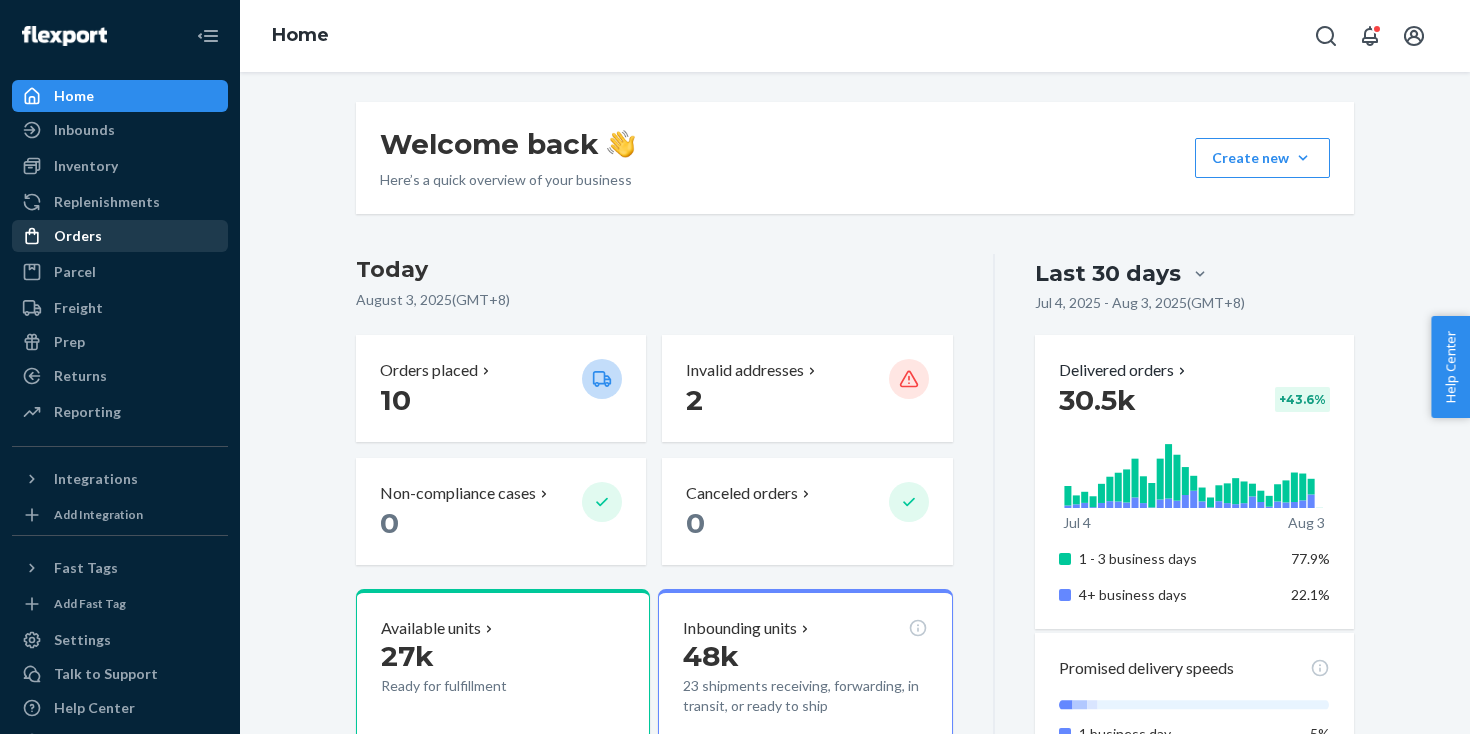 click on "Orders" at bounding box center (120, 236) 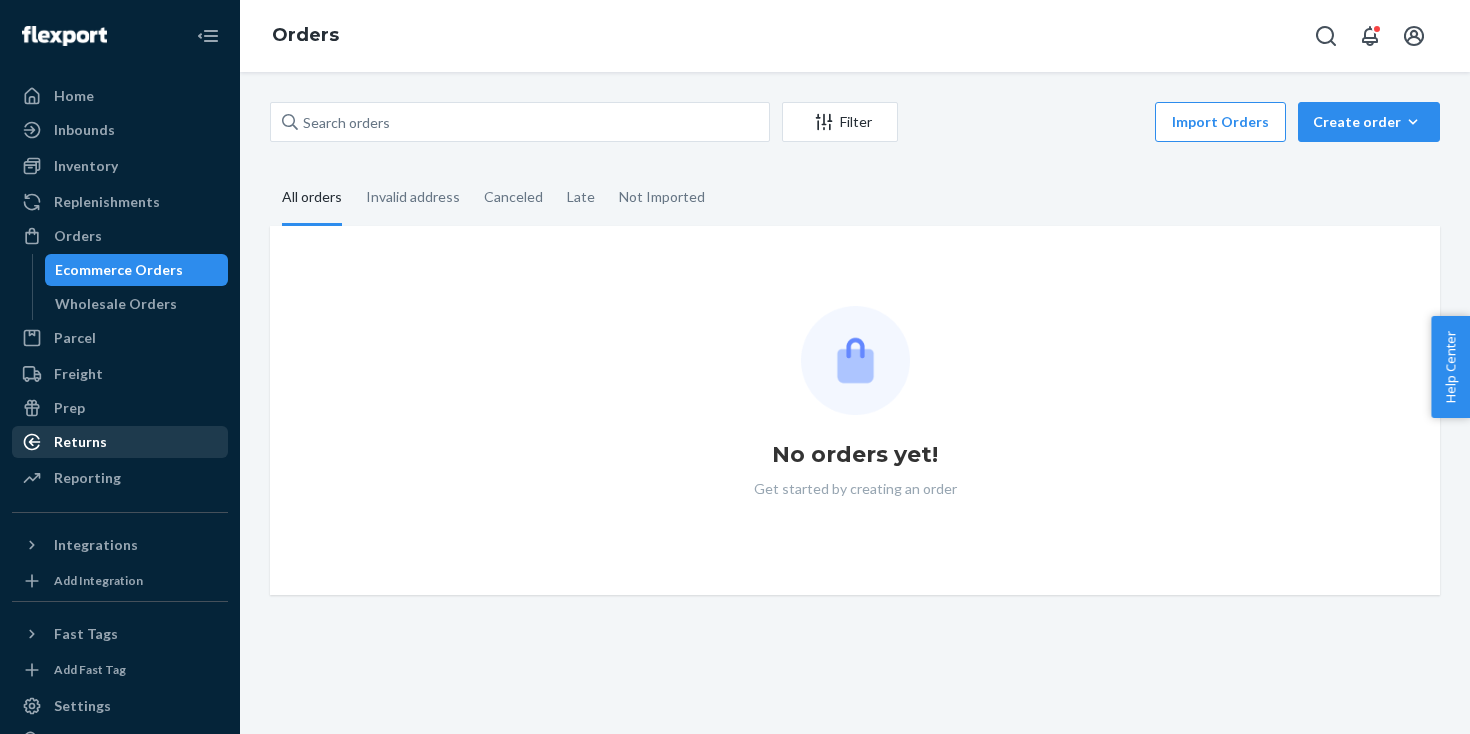 click on "Returns" at bounding box center [80, 442] 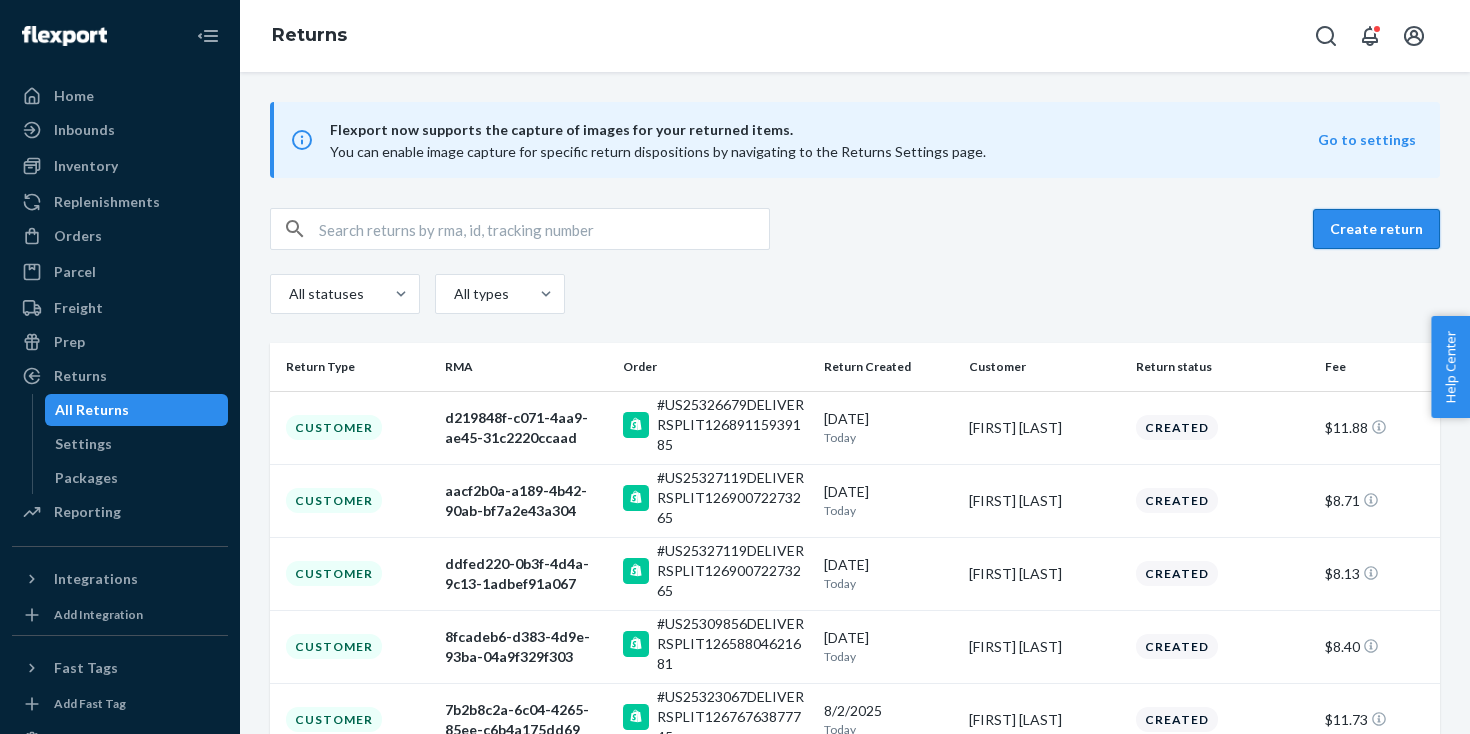 click on "Create return" at bounding box center [1376, 229] 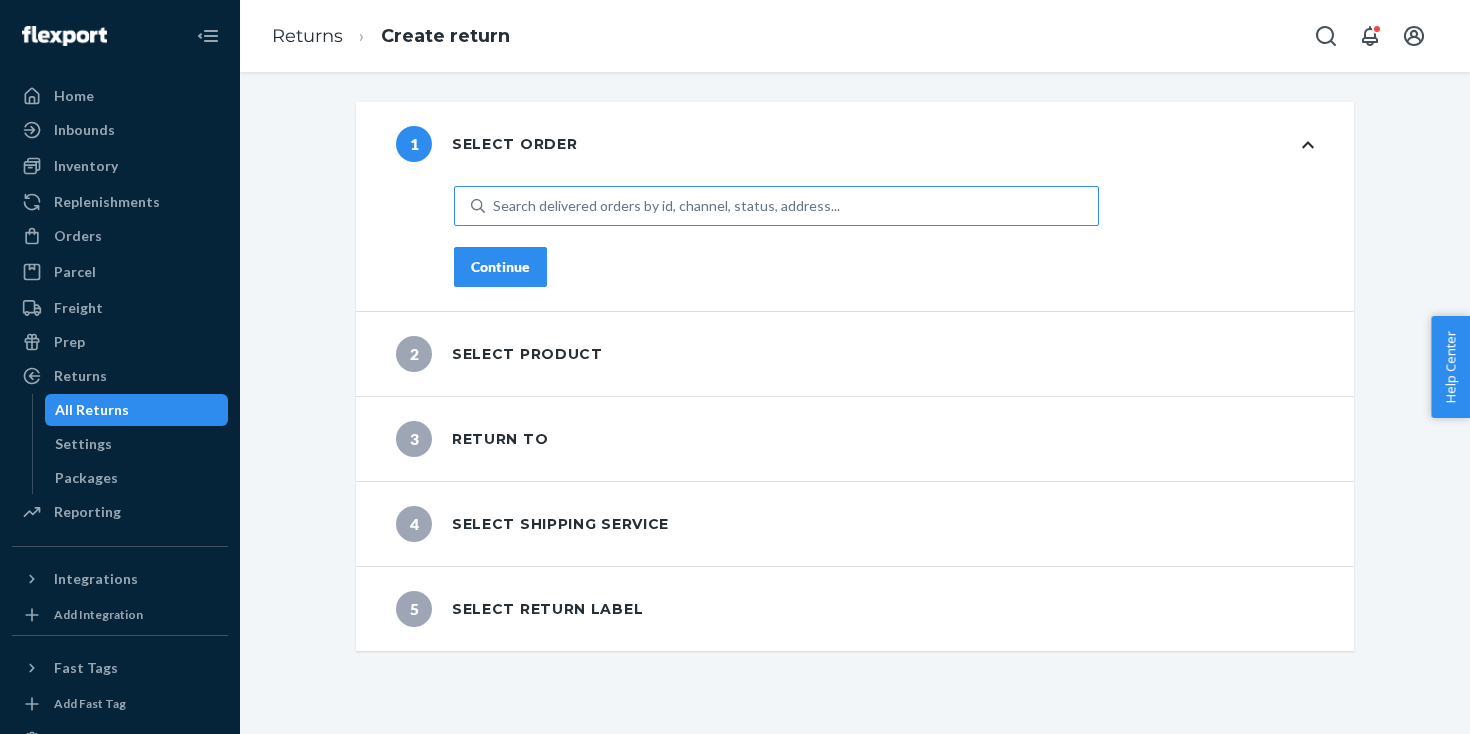 click on "Search delivered orders by id, channel, status, address..." at bounding box center [791, 206] 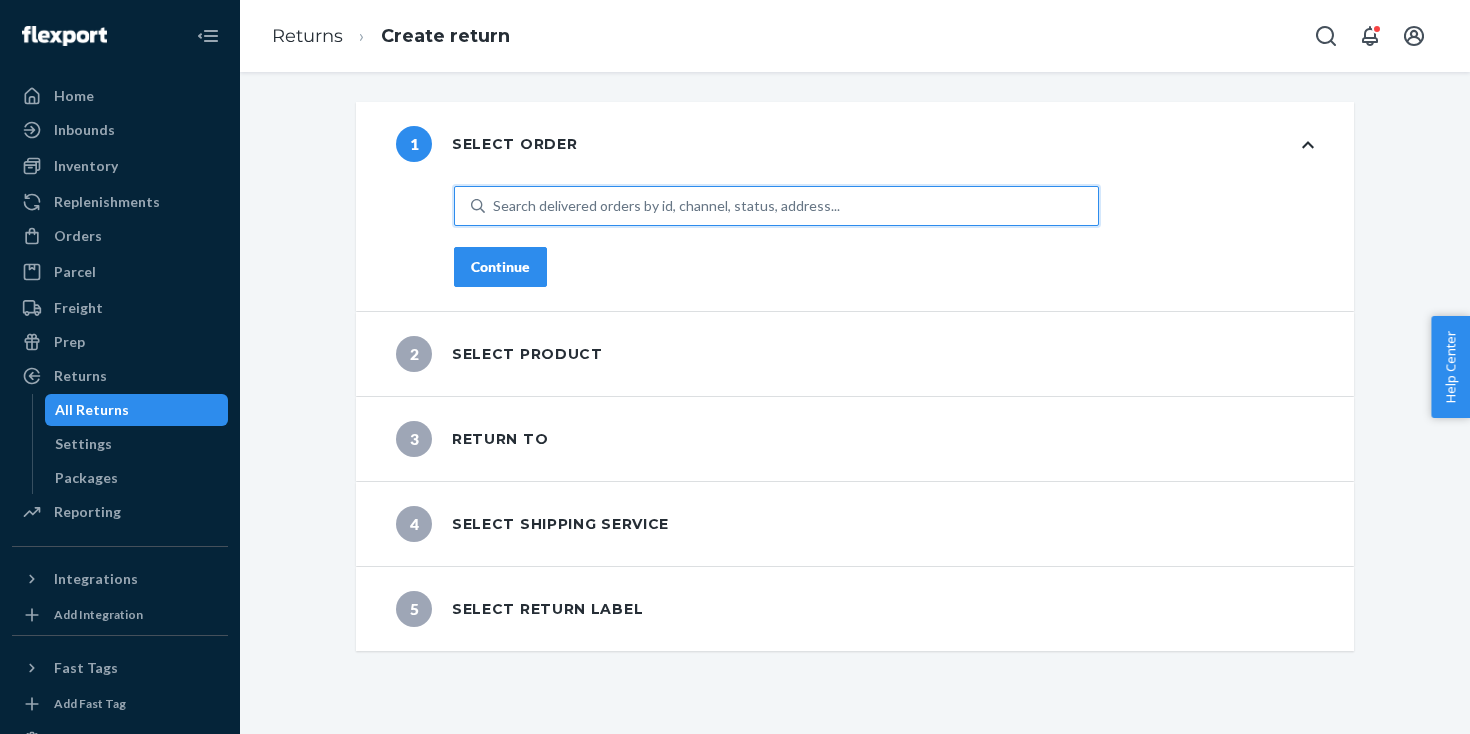 paste on "[PRODUCT_ID]" 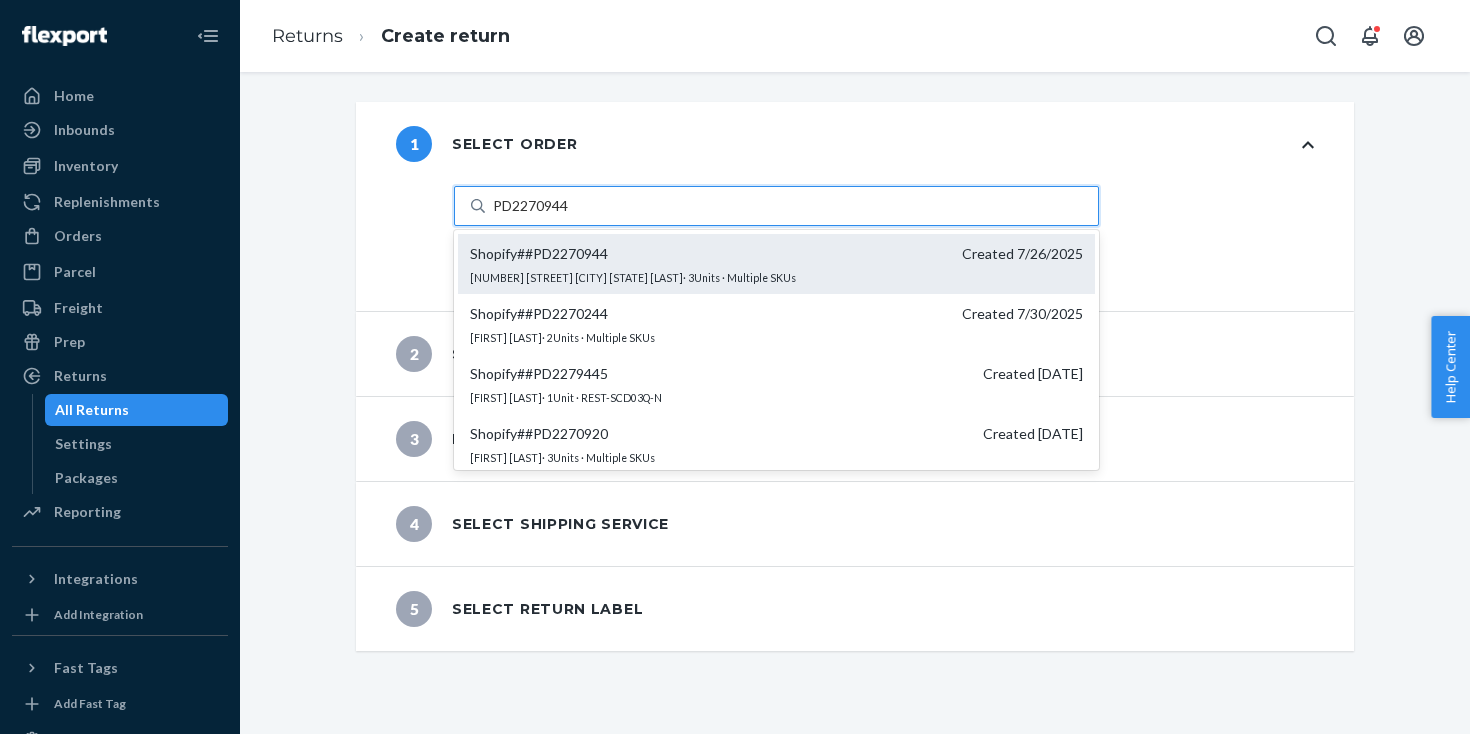 click on "Shopify  # #[PRODUCT_ID]" at bounding box center [539, 254] 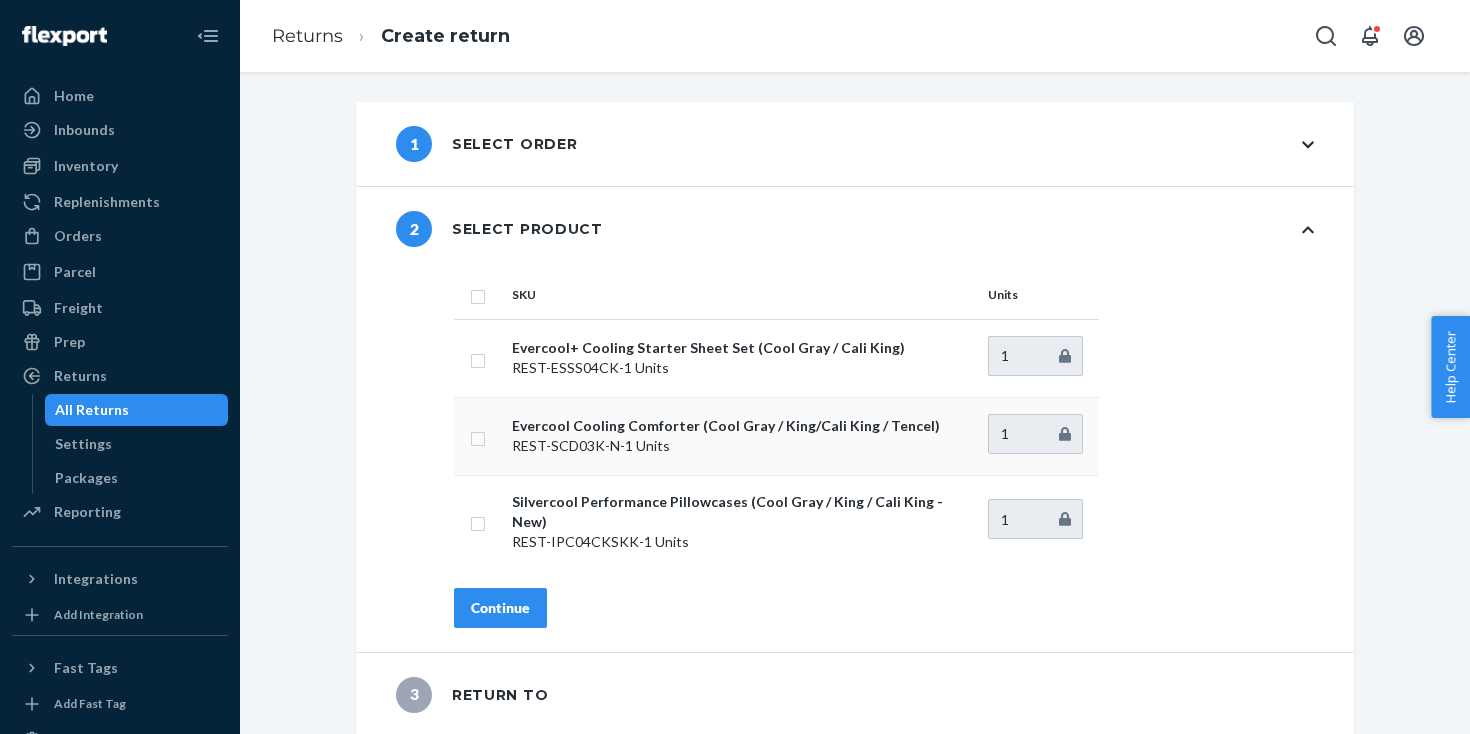 drag, startPoint x: 483, startPoint y: 356, endPoint x: 494, endPoint y: 453, distance: 97.62172 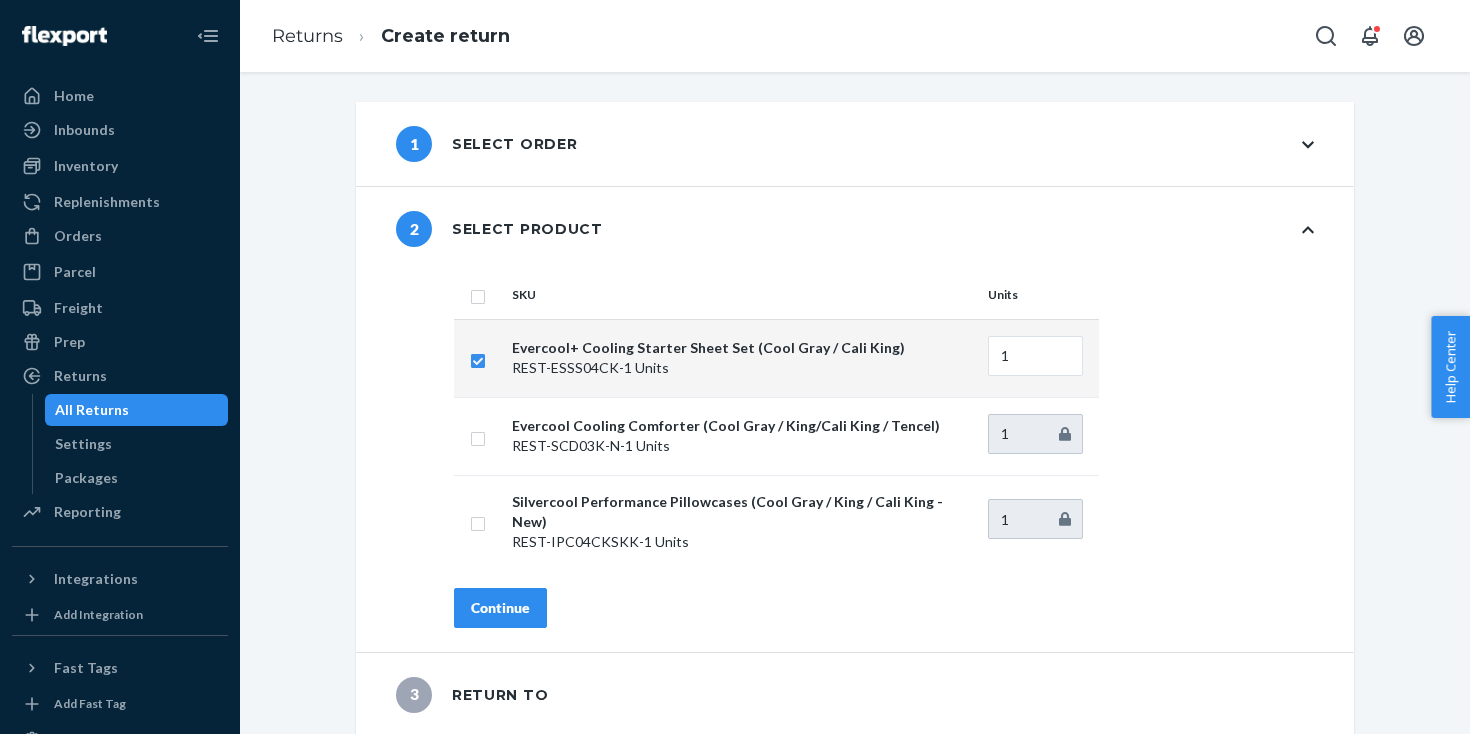 click on "Continue" at bounding box center (500, 608) 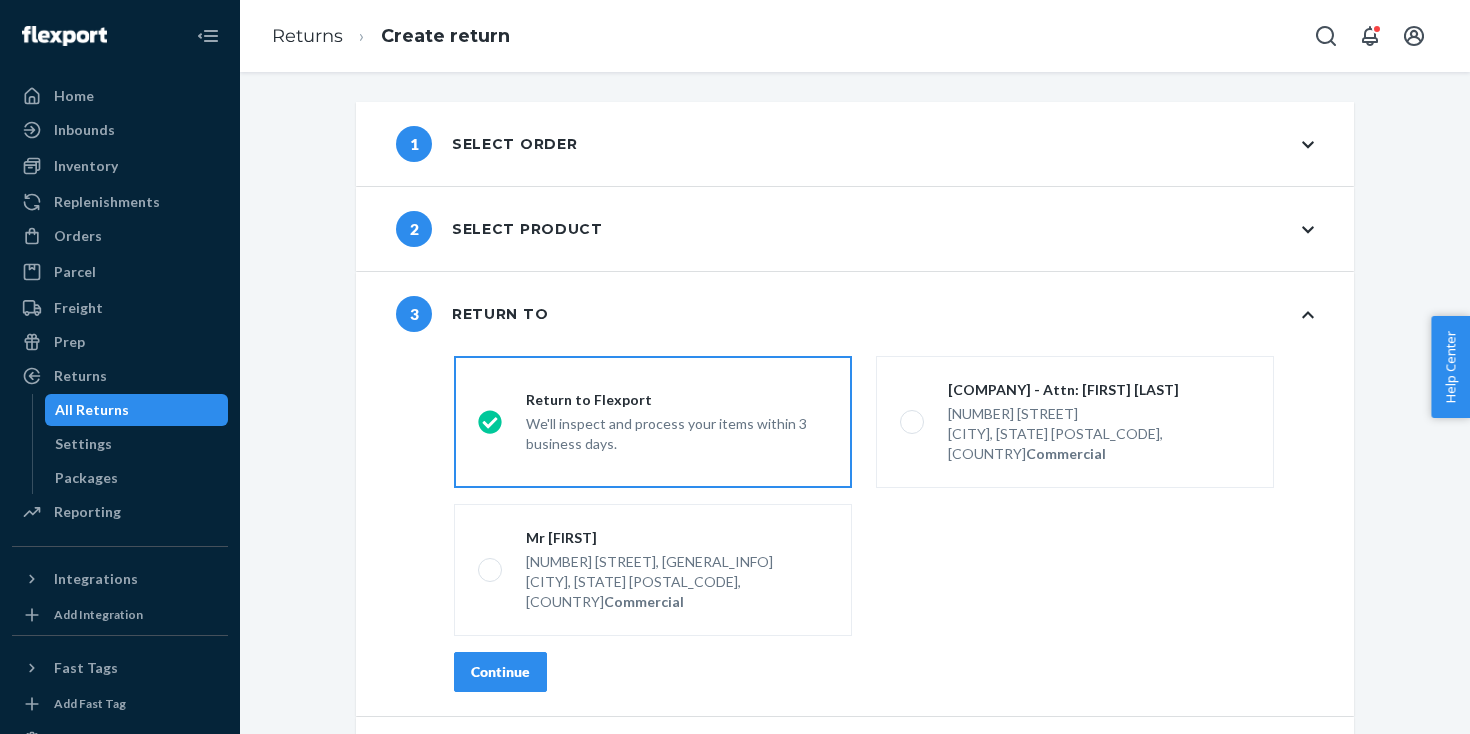 click on "Continue" at bounding box center (500, 672) 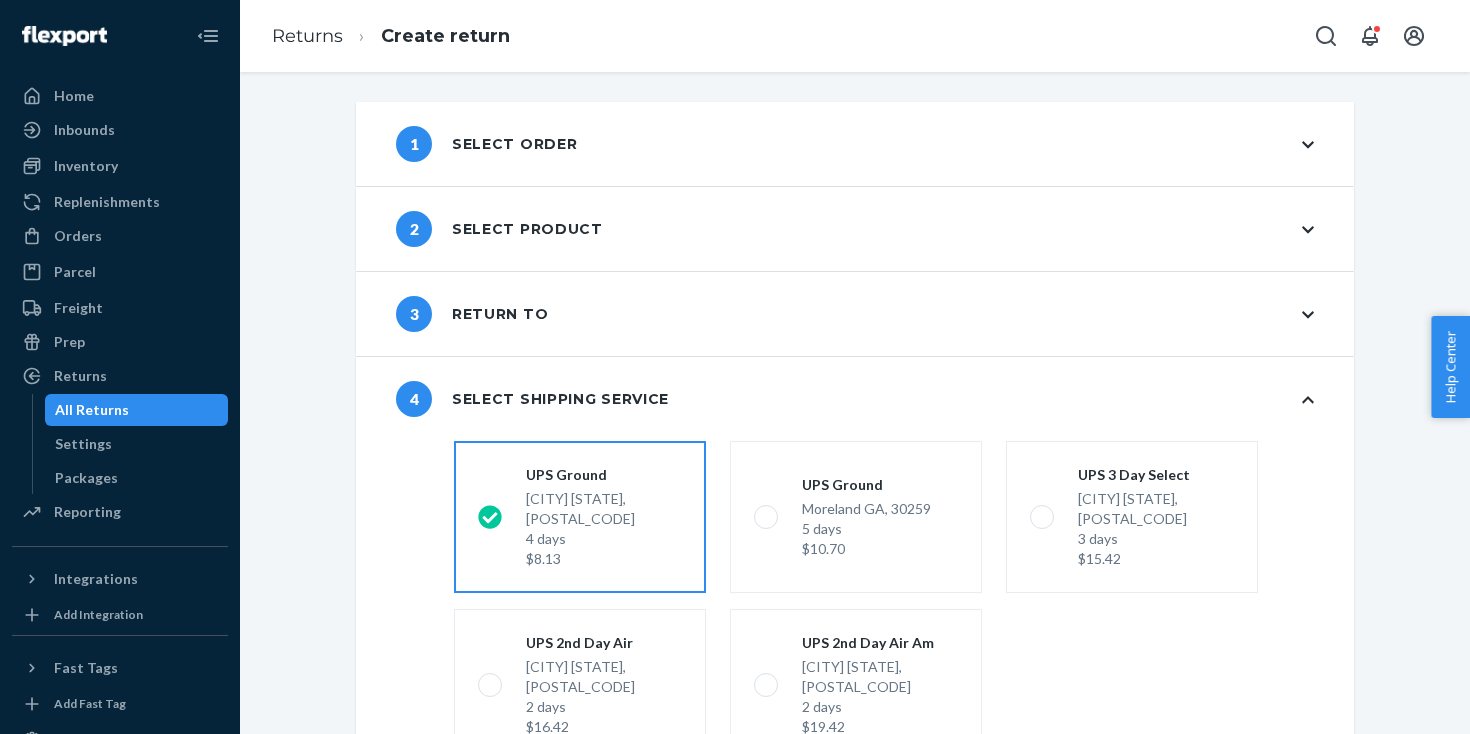 scroll, scrollTop: 152, scrollLeft: 0, axis: vertical 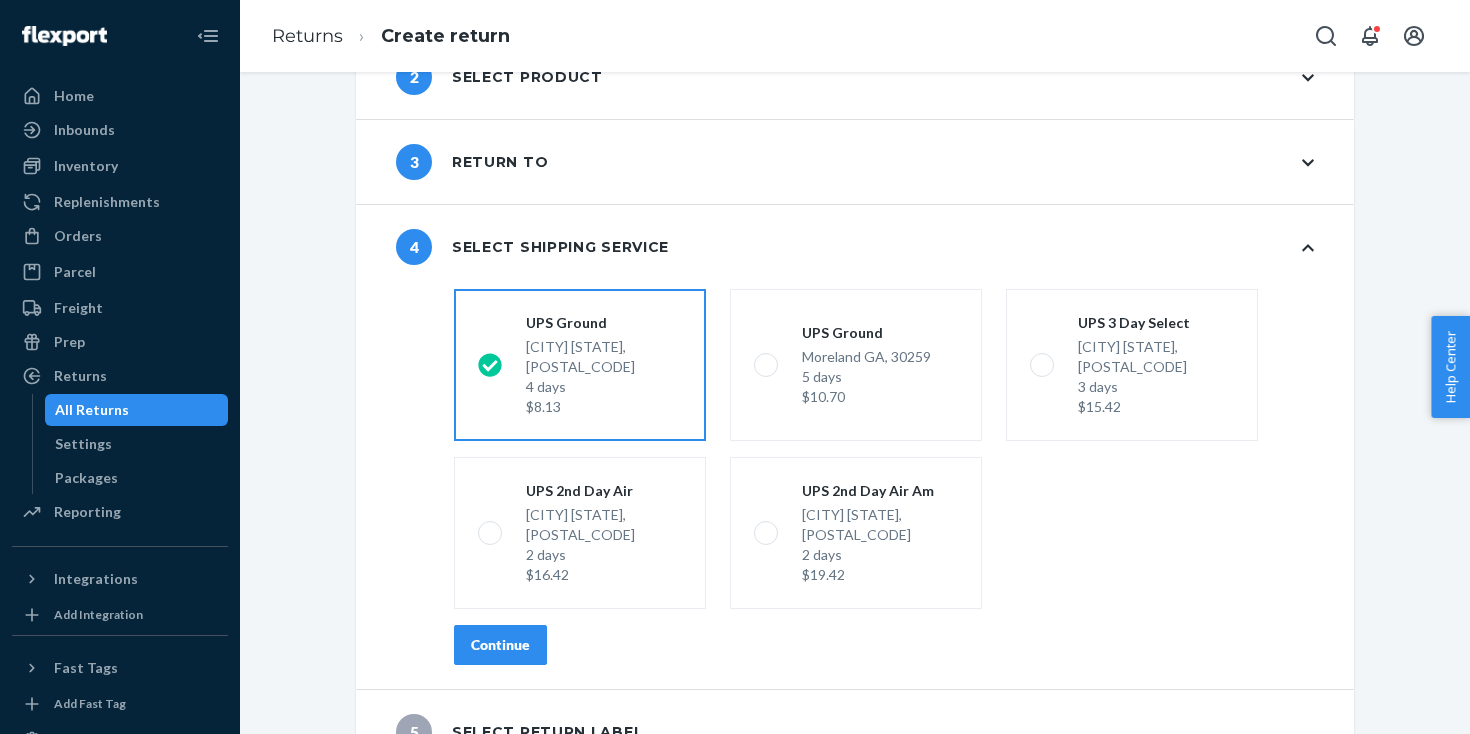 click on "Continue" at bounding box center [500, 645] 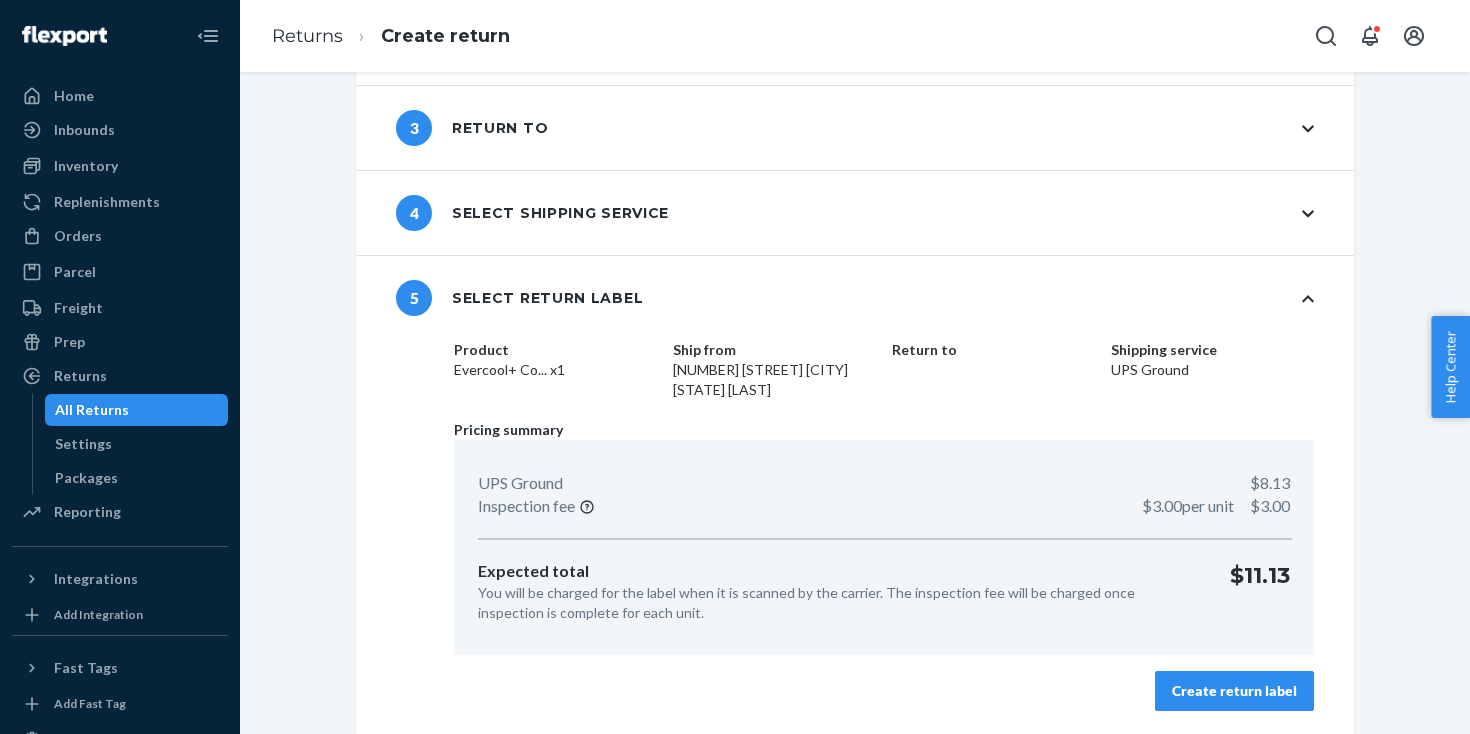 scroll, scrollTop: 186, scrollLeft: 0, axis: vertical 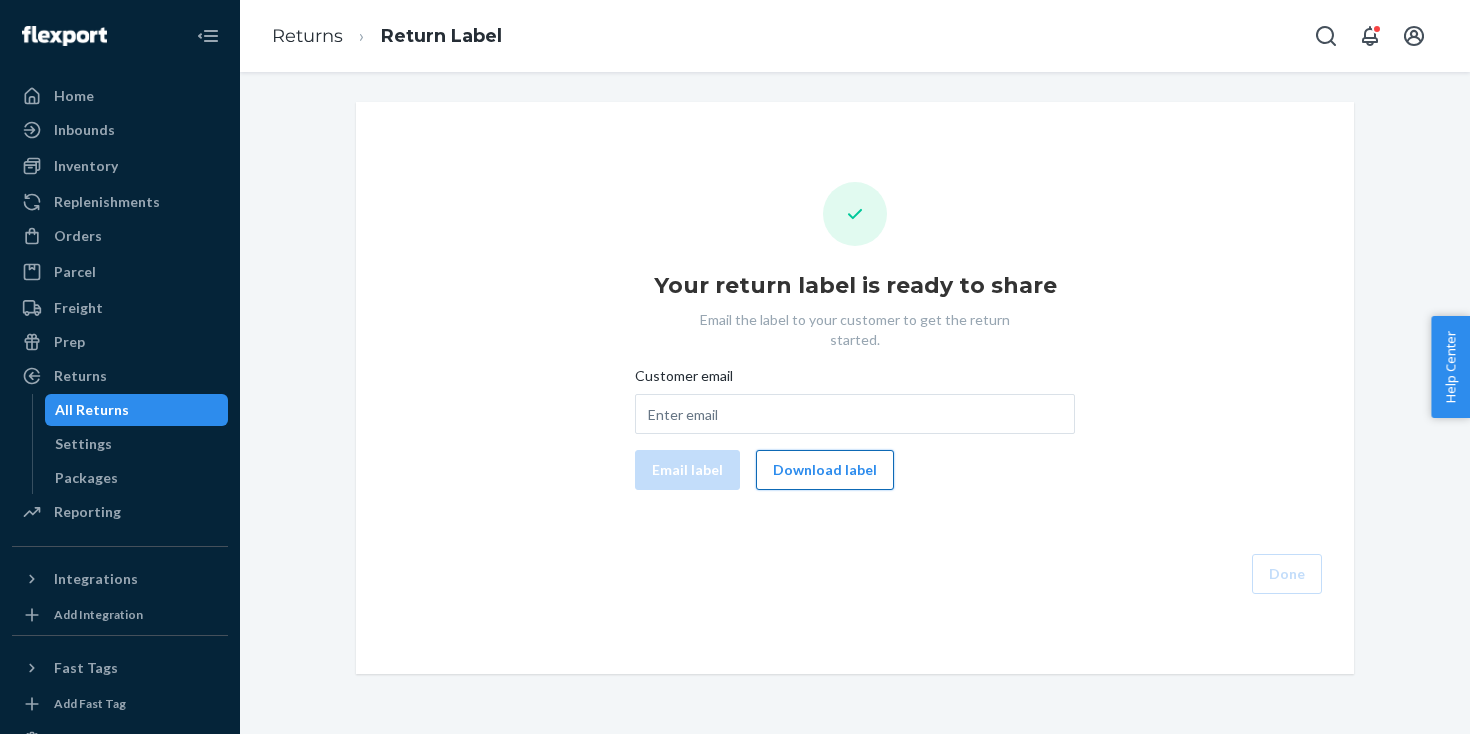 click on "Download label" at bounding box center (825, 470) 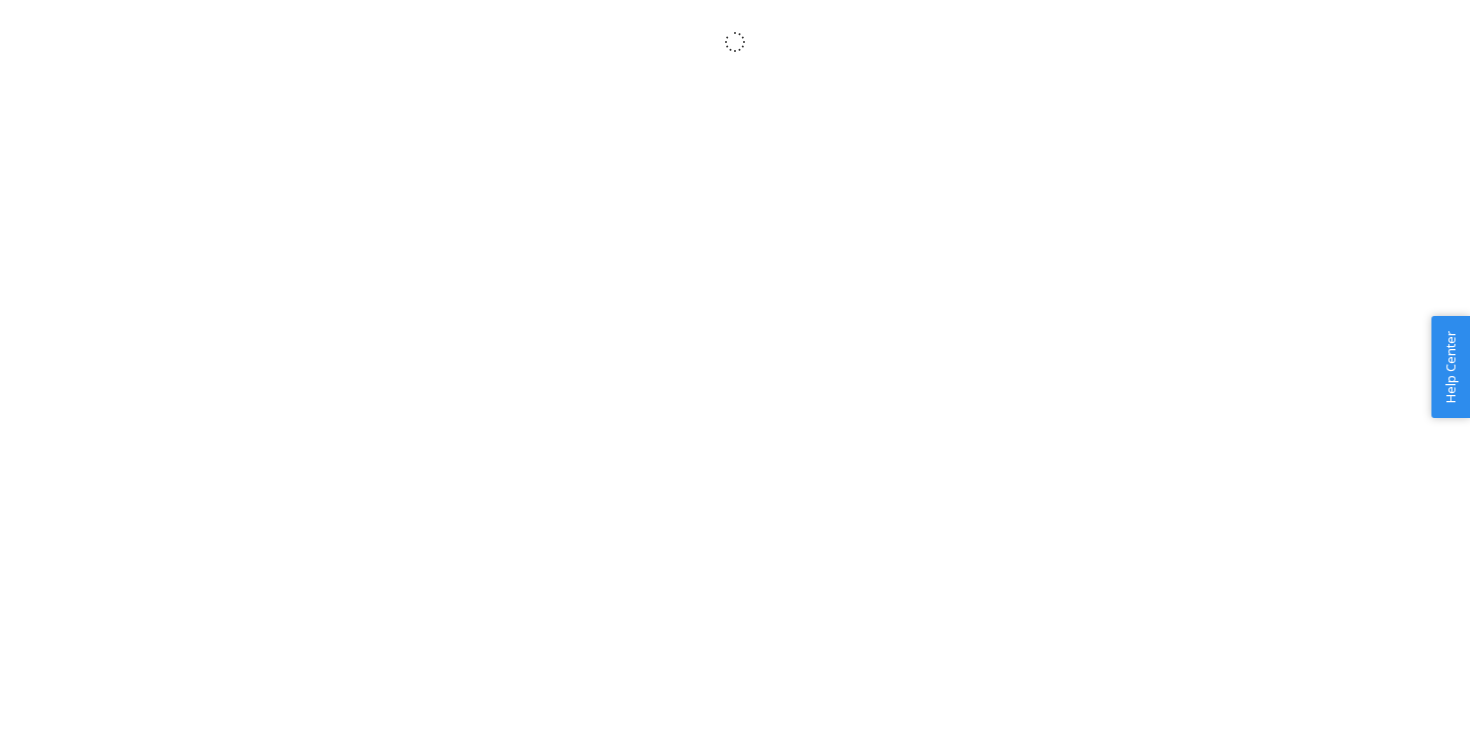 scroll, scrollTop: 0, scrollLeft: 0, axis: both 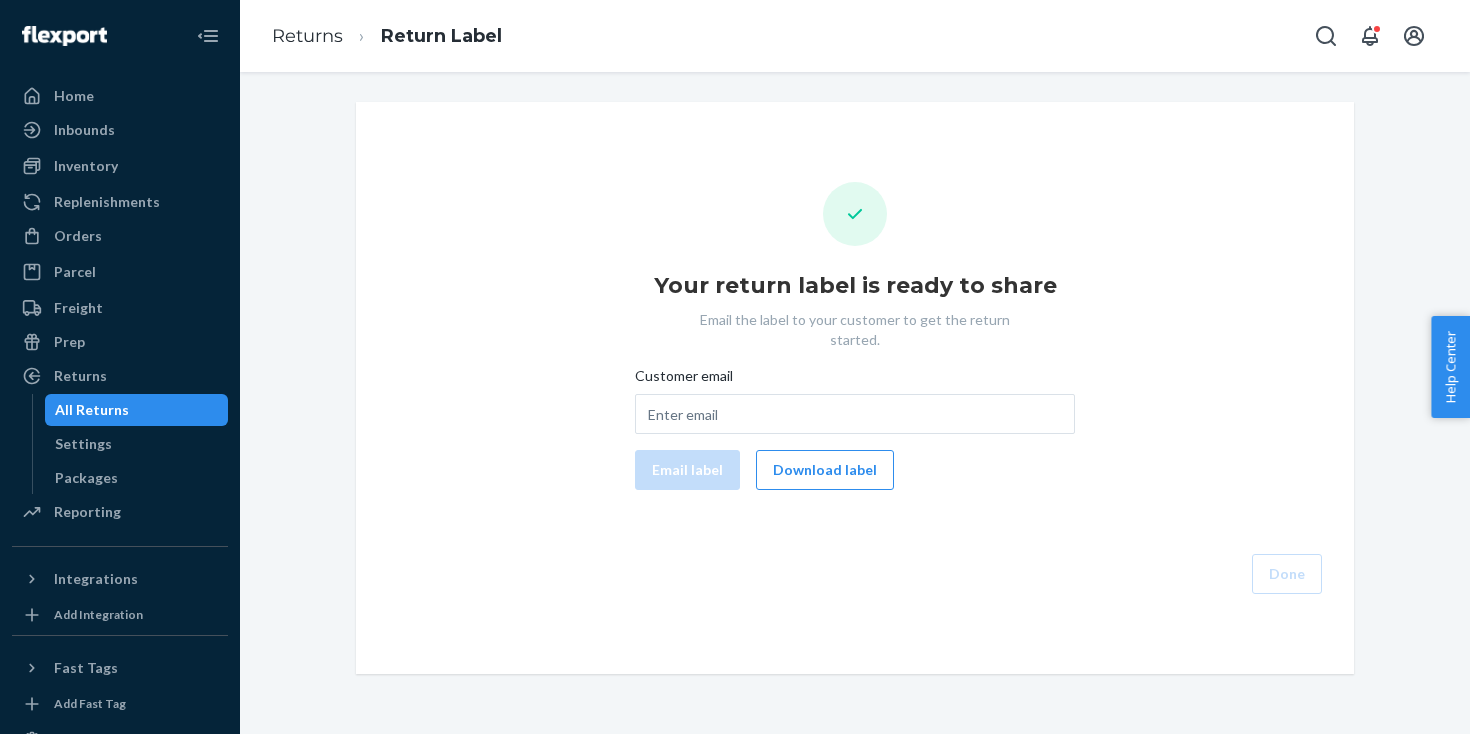 click on "All Returns" at bounding box center [137, 410] 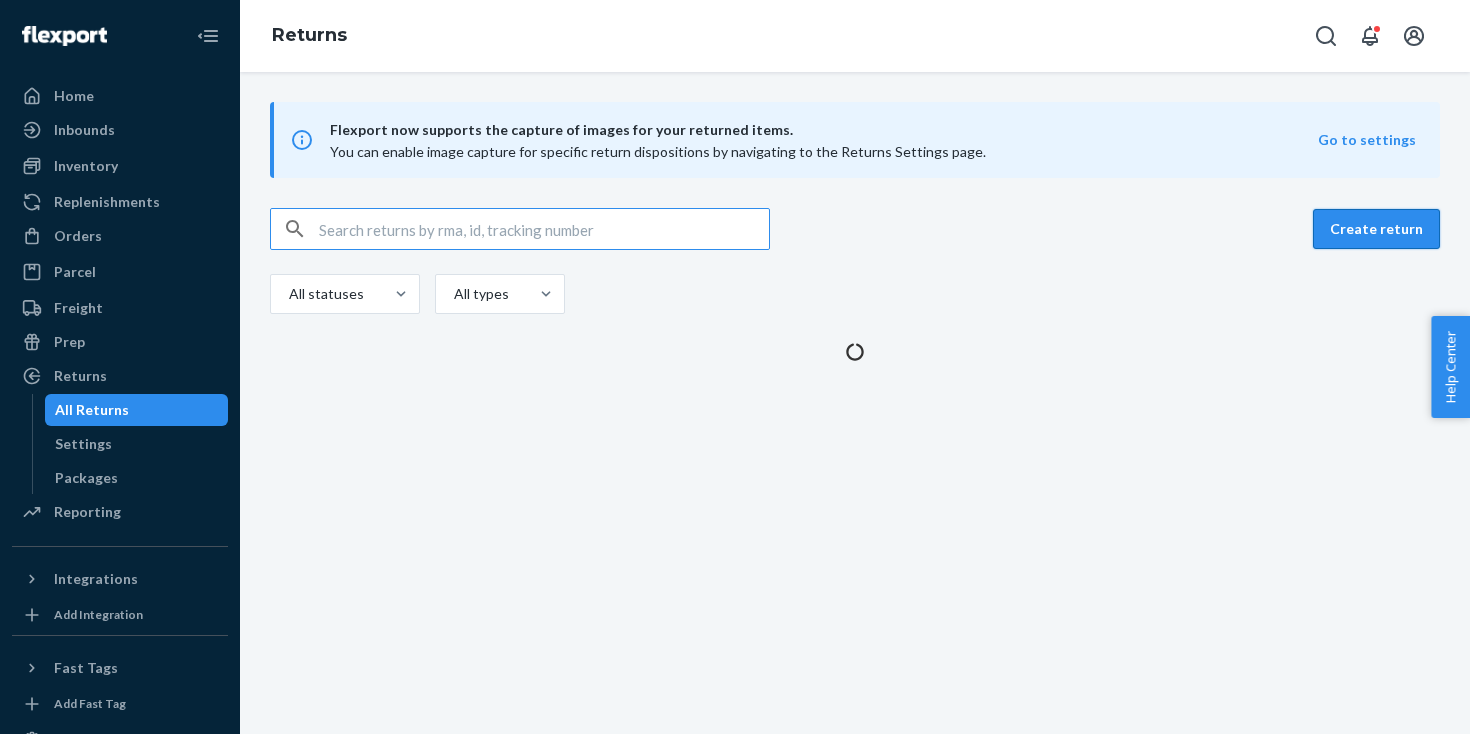 click on "Create return" at bounding box center [1376, 229] 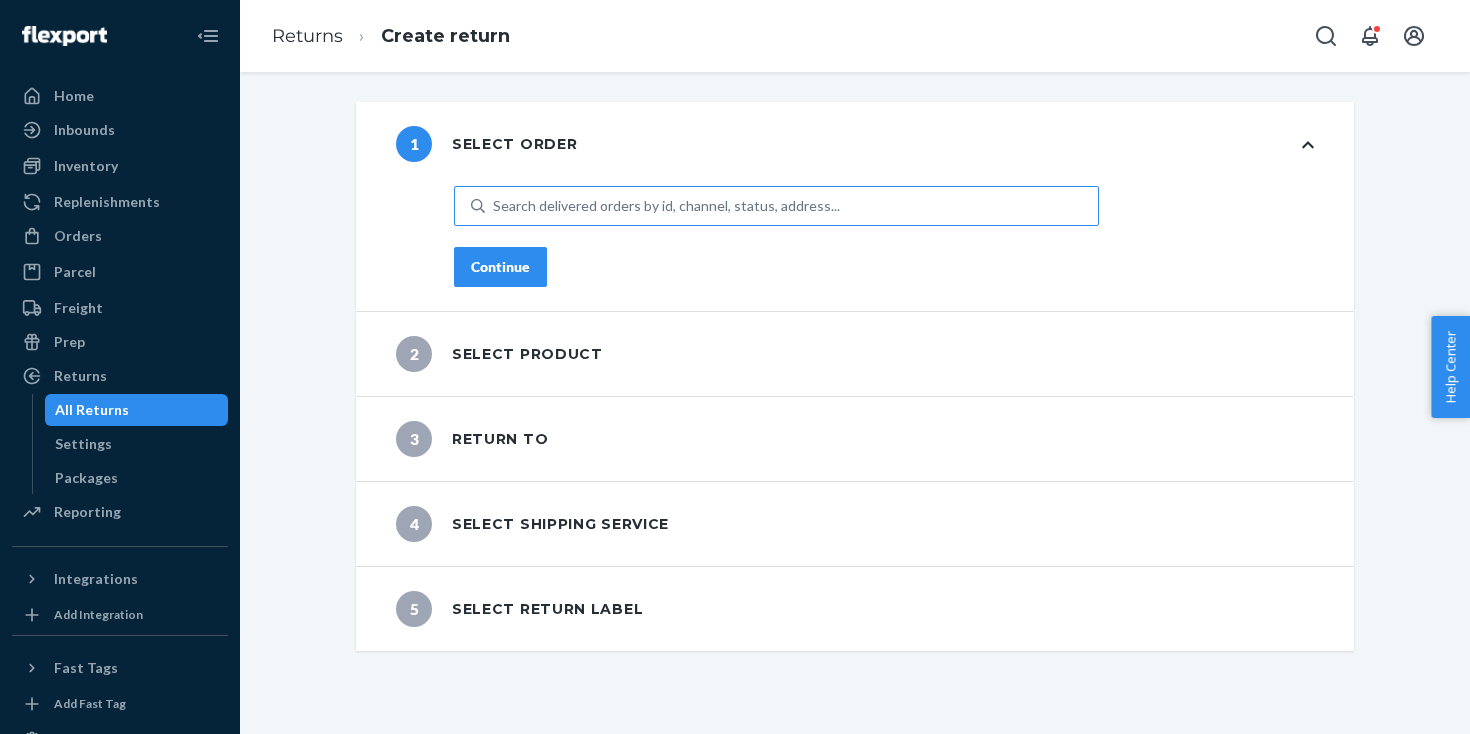 click on "Search delivered orders by id, channel, status, address..." at bounding box center (791, 206) 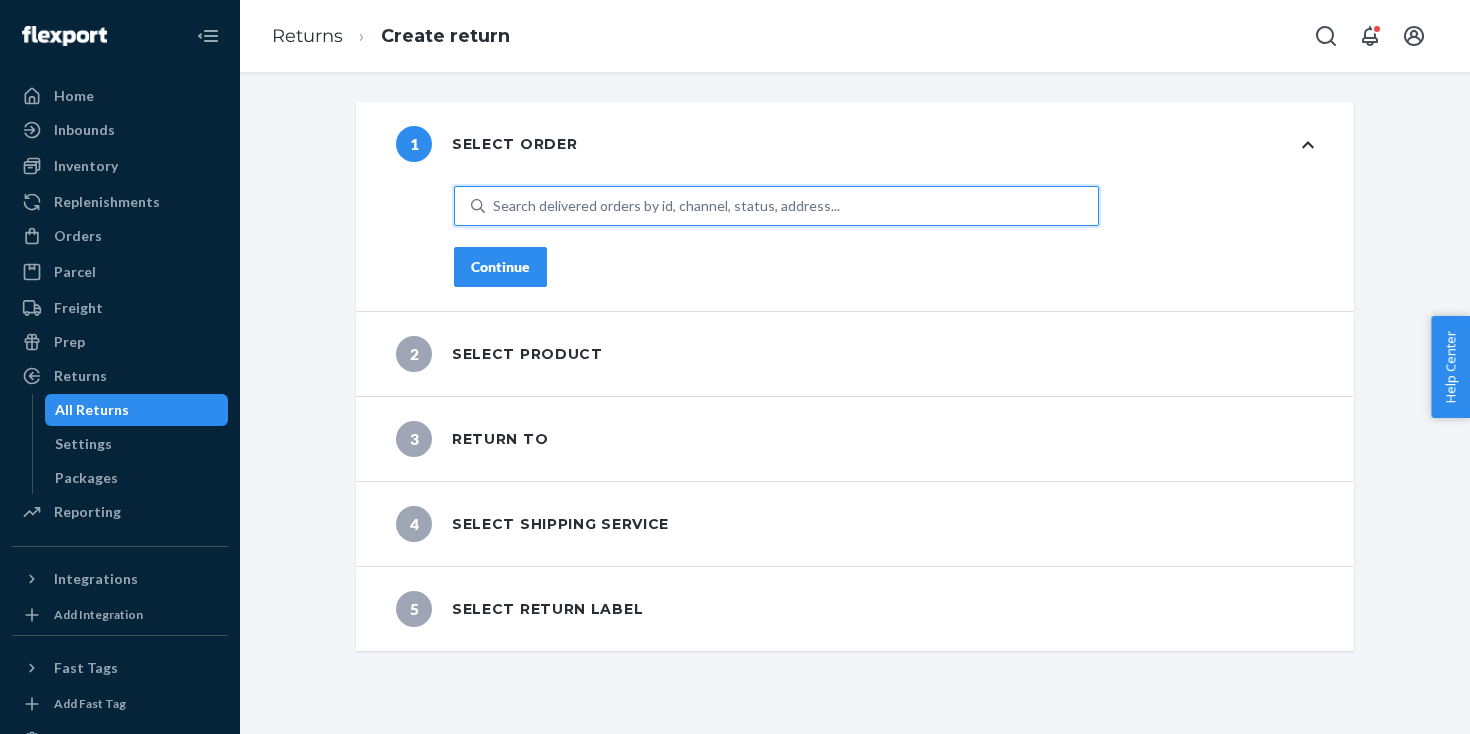 paste on "[PRODUCT_ID]" 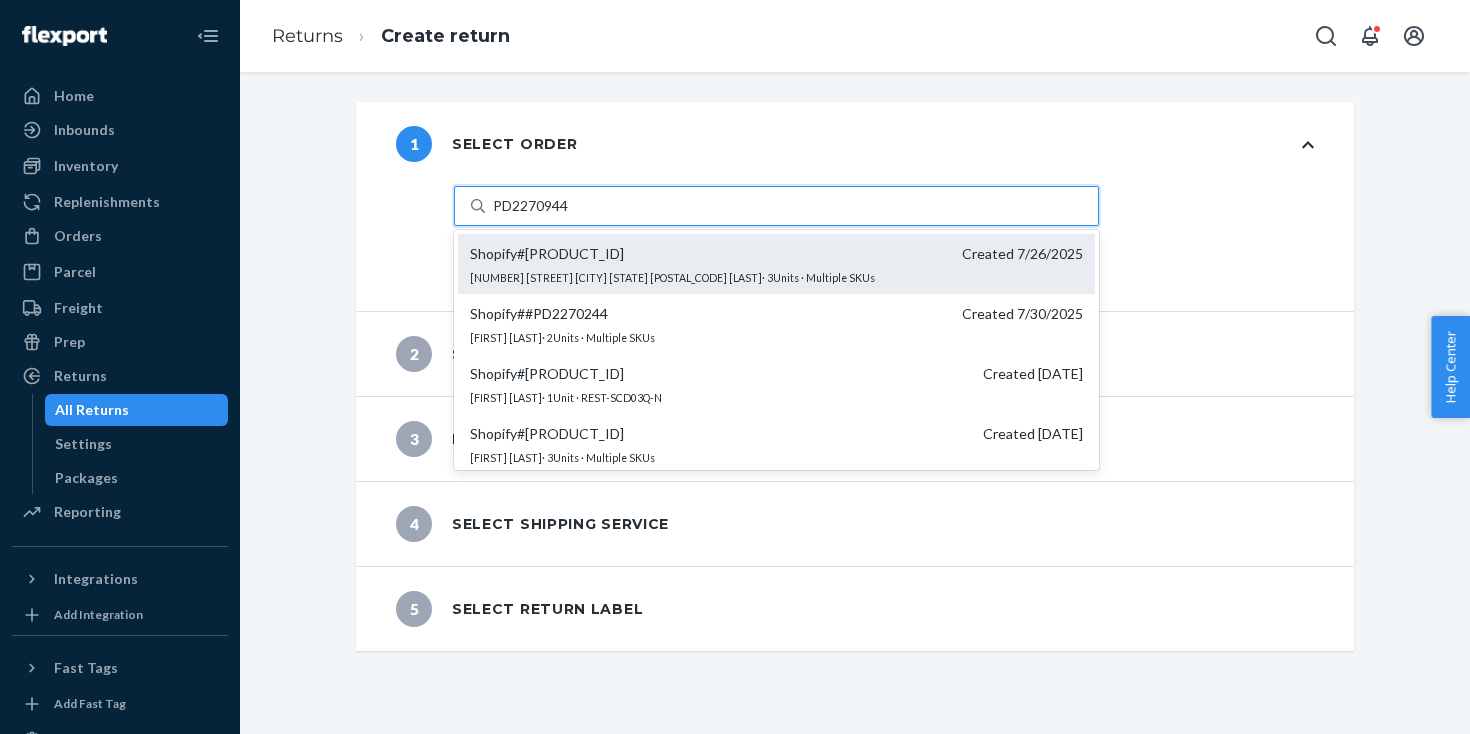 click on "Shopify  # #[PRODUCT_ID]" at bounding box center (547, 254) 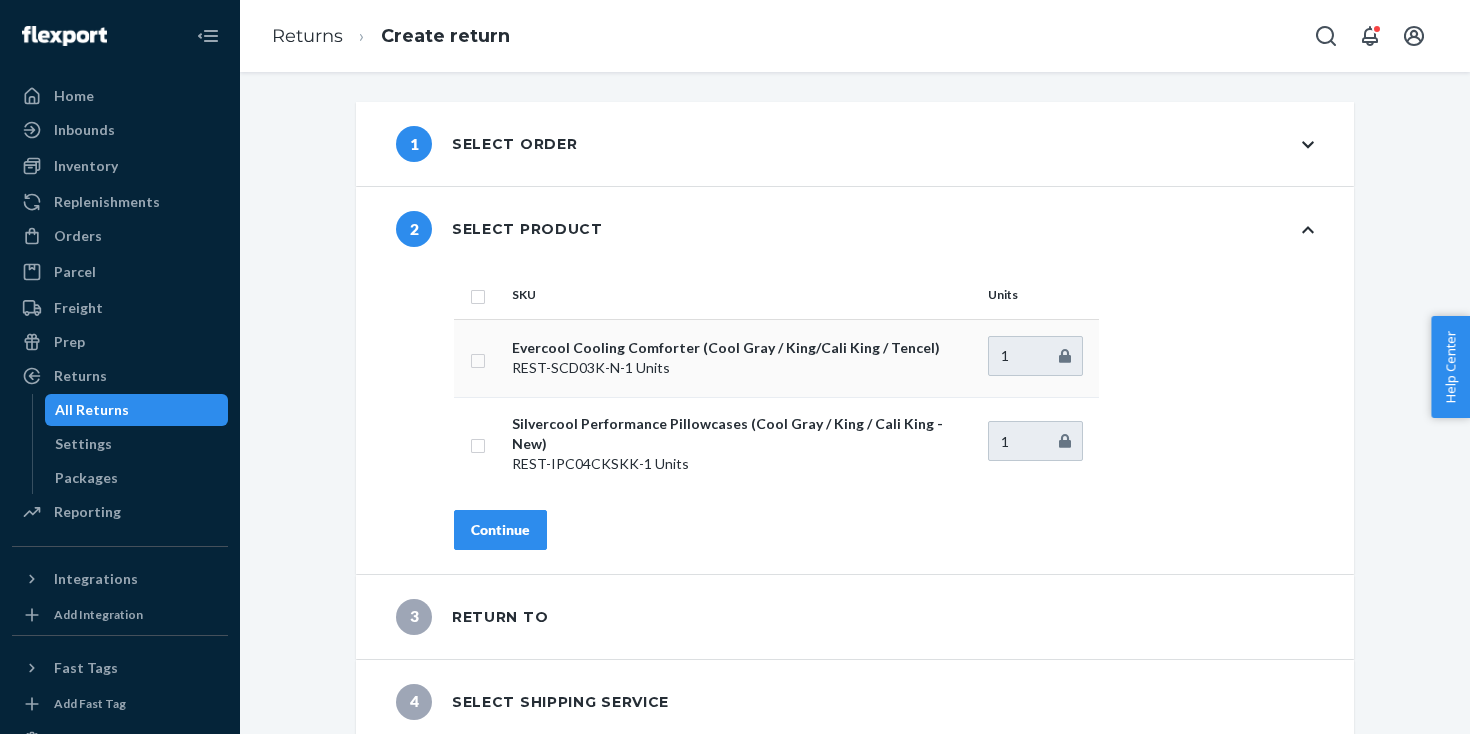 click at bounding box center (479, 358) 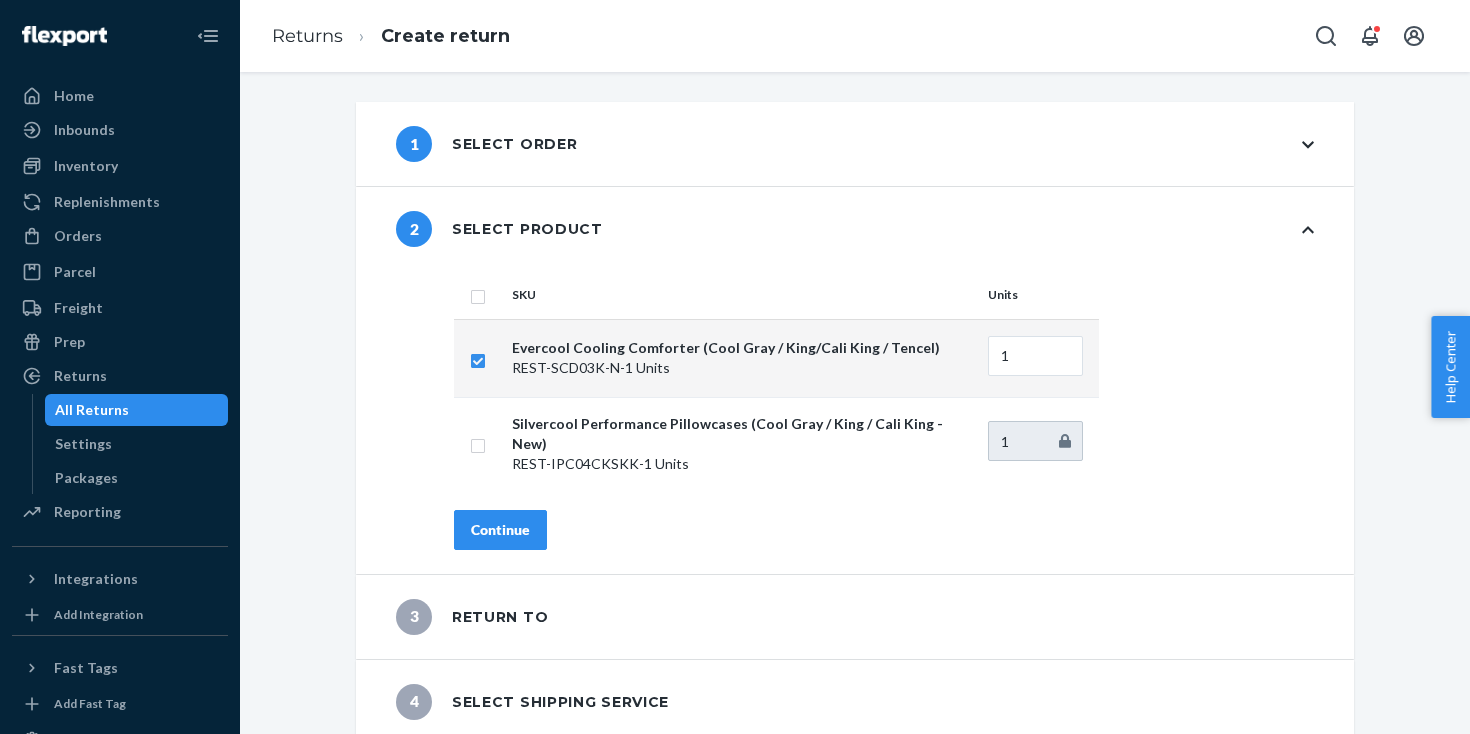 click on "Continue" at bounding box center [500, 530] 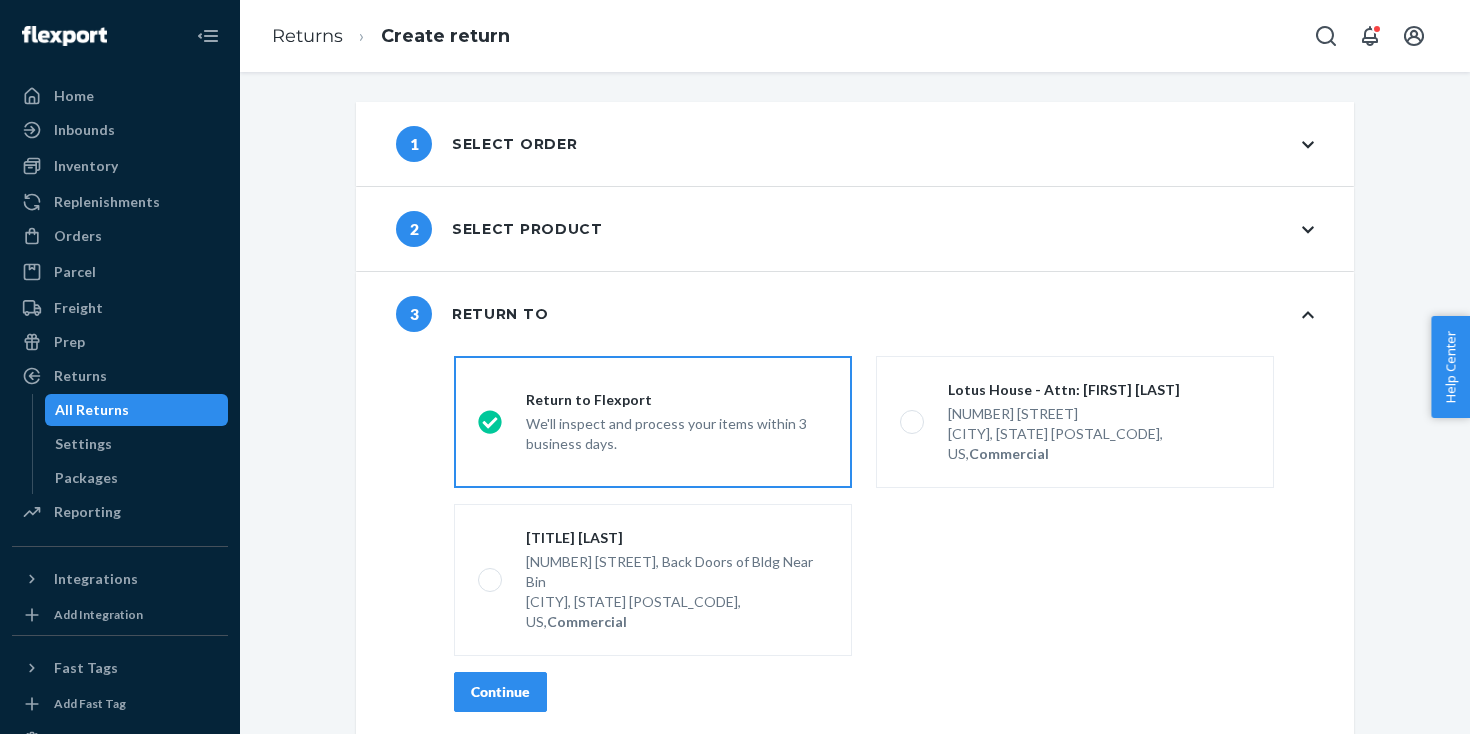 click on "Continue" at bounding box center (500, 692) 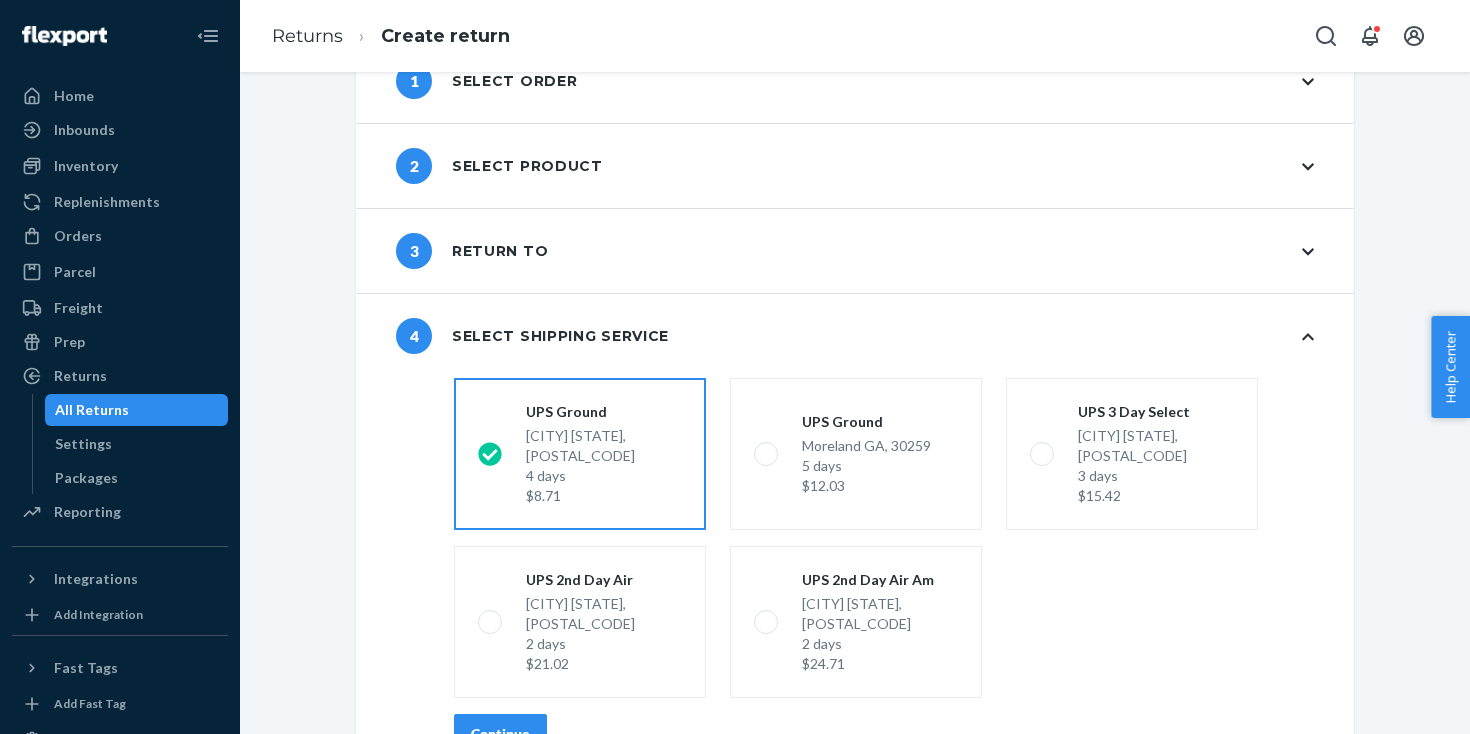 scroll, scrollTop: 152, scrollLeft: 0, axis: vertical 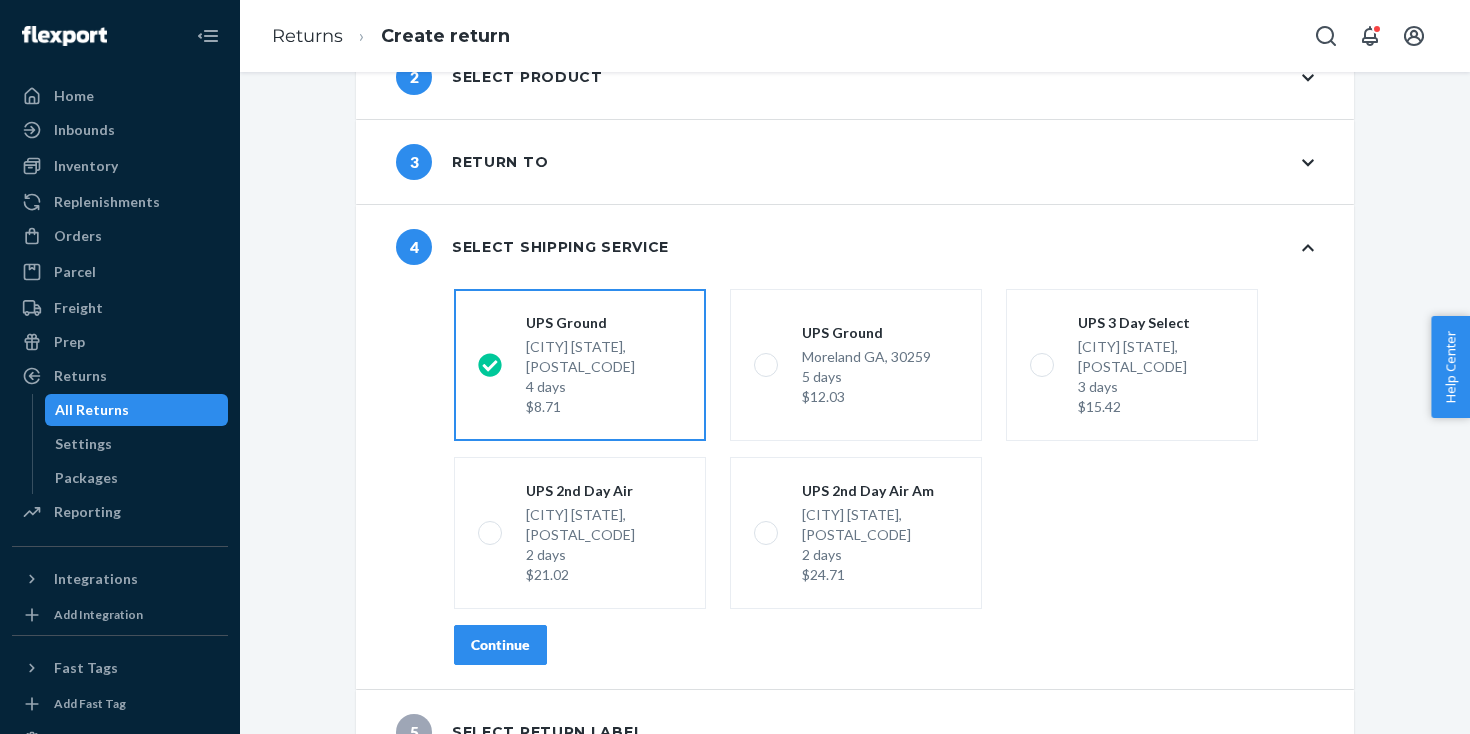 click on "Continue" at bounding box center [500, 645] 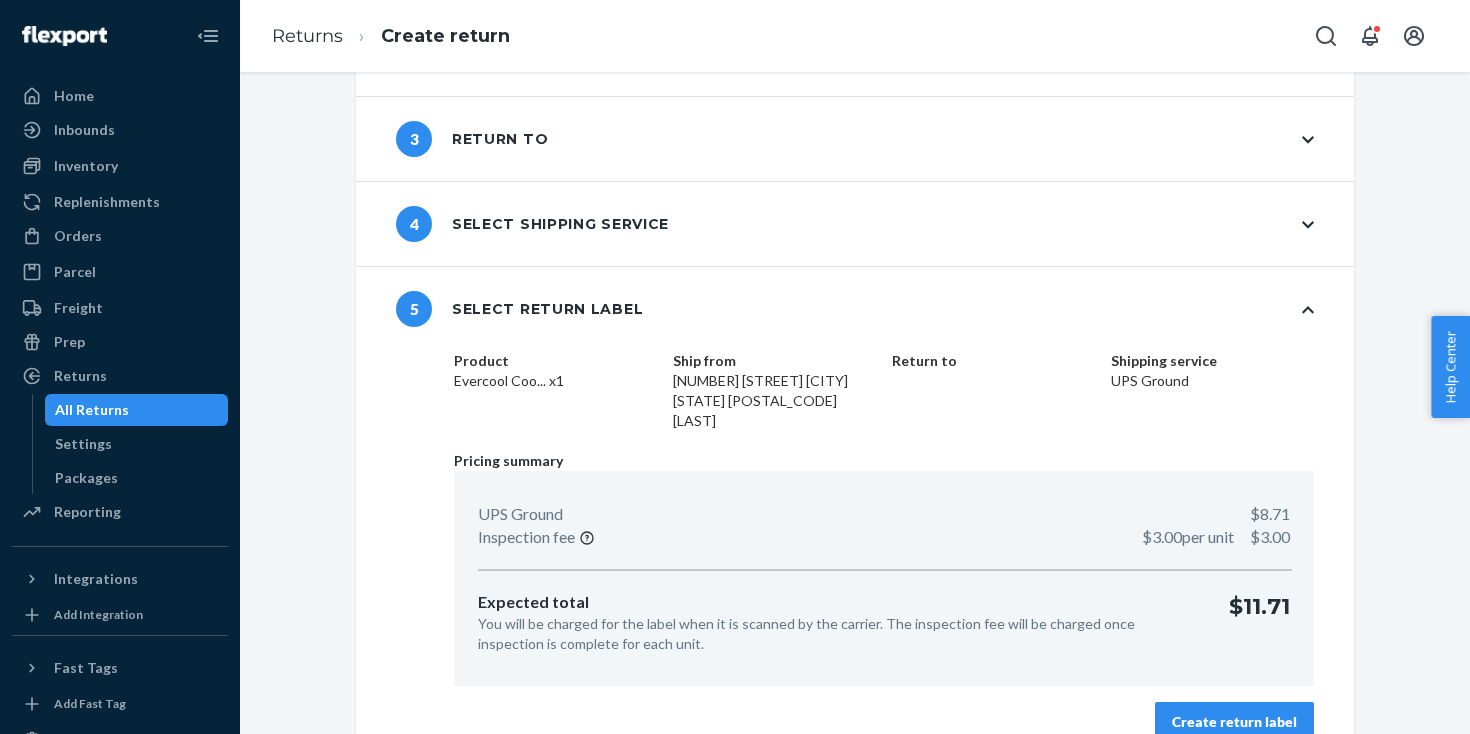 scroll, scrollTop: 186, scrollLeft: 0, axis: vertical 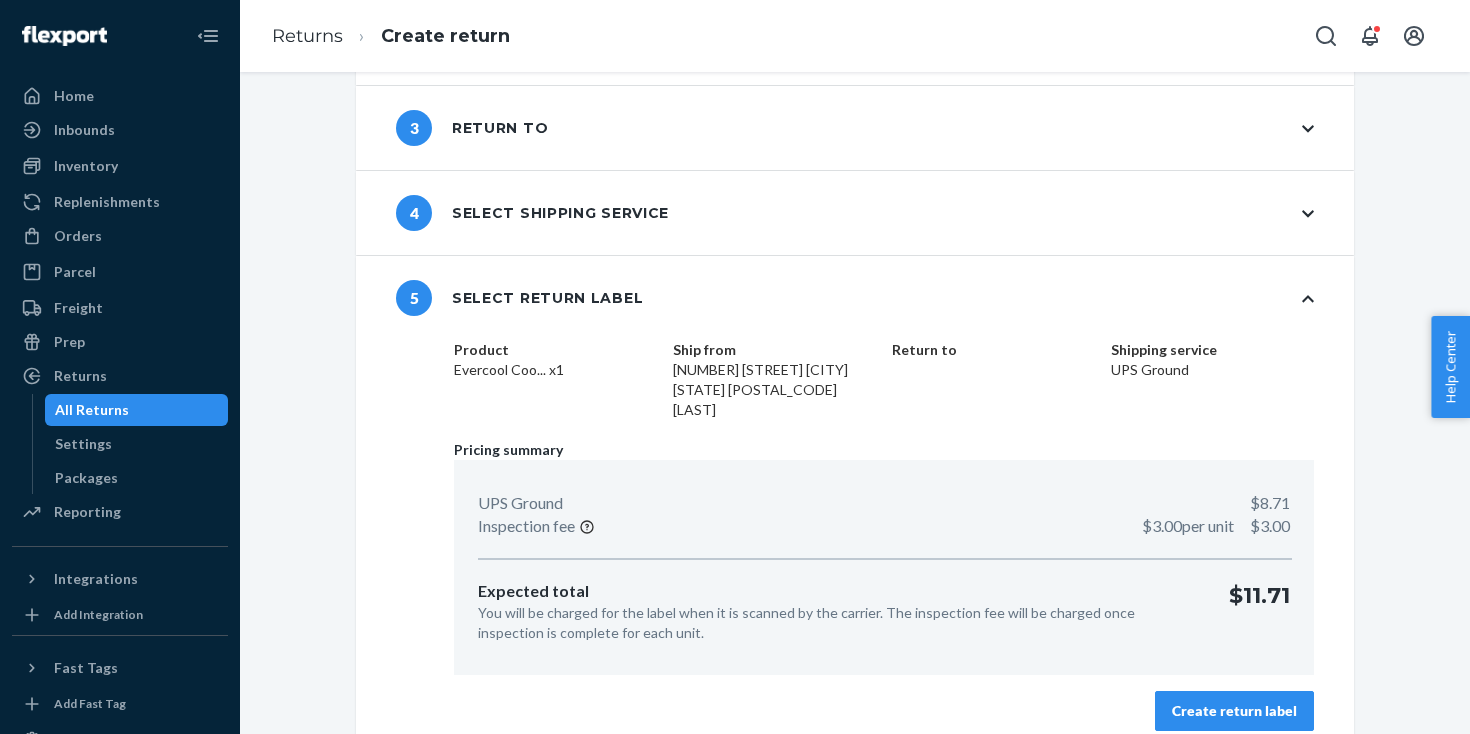 click on "Create return label" at bounding box center [1234, 711] 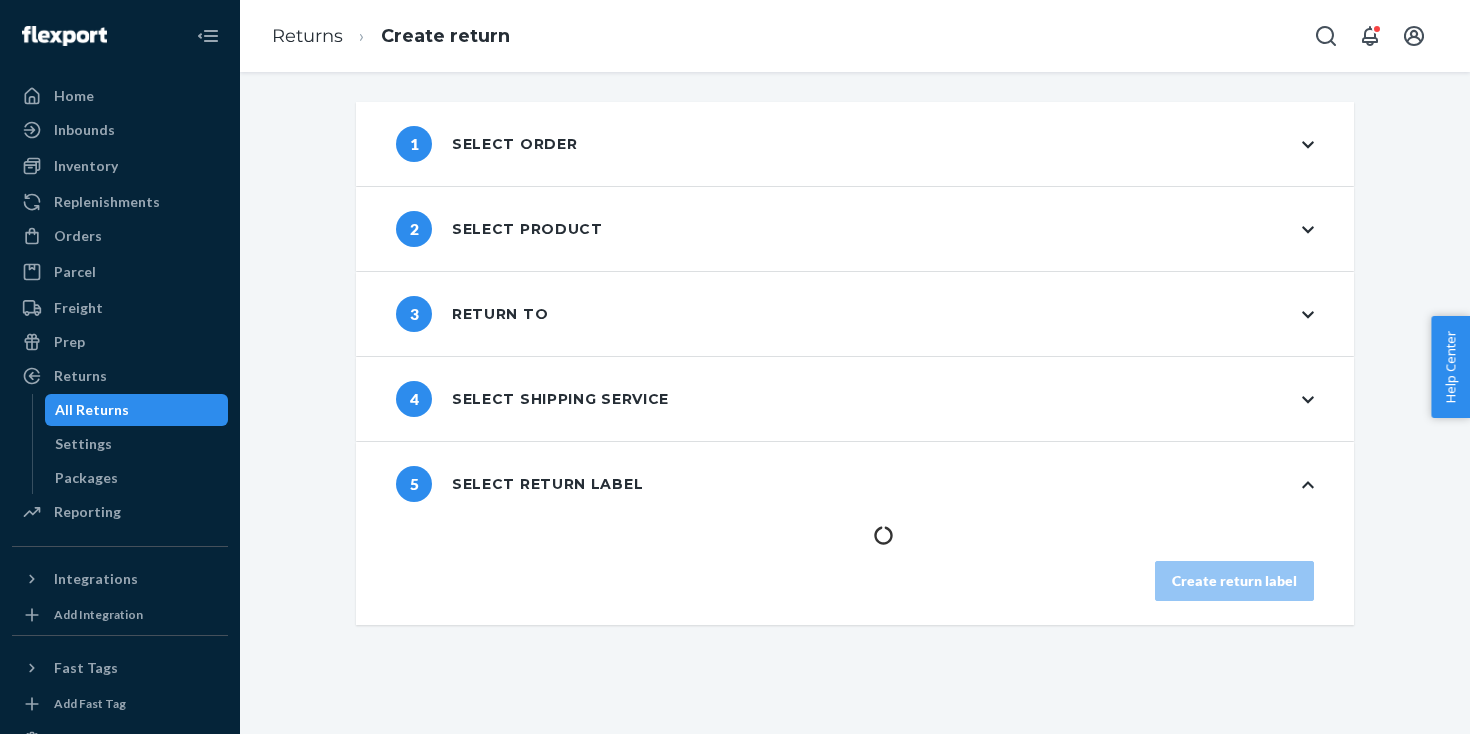 scroll, scrollTop: 0, scrollLeft: 0, axis: both 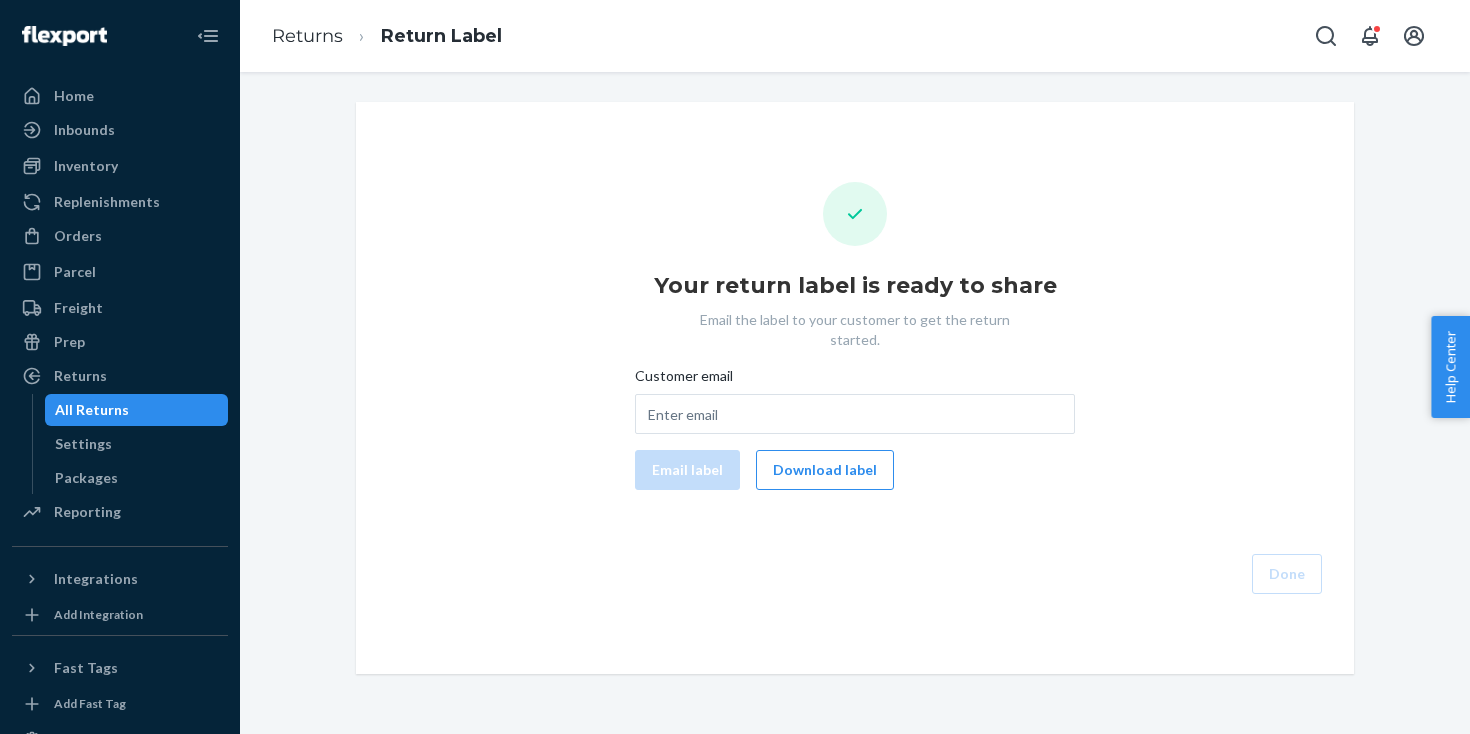 click on "All Returns" at bounding box center (137, 410) 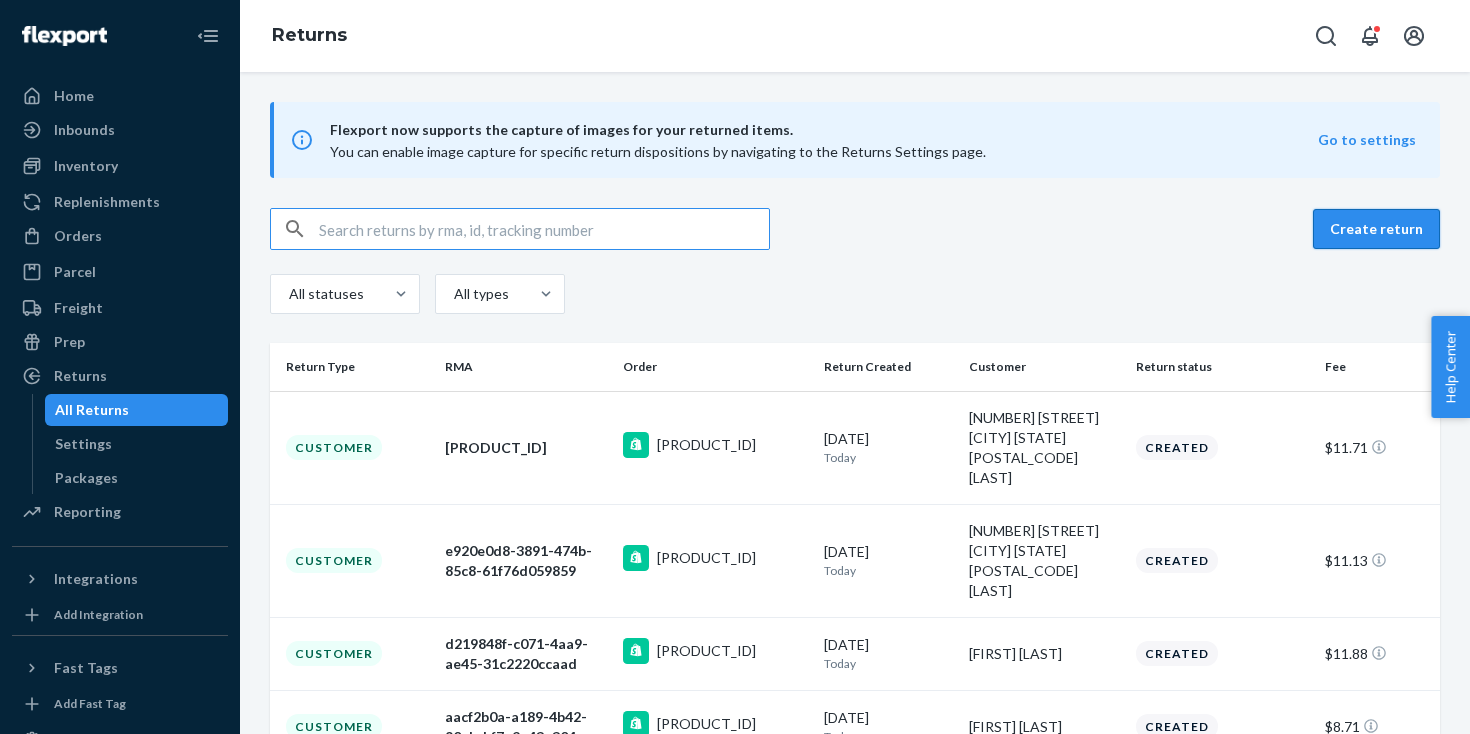 click on "Create return" at bounding box center [1376, 229] 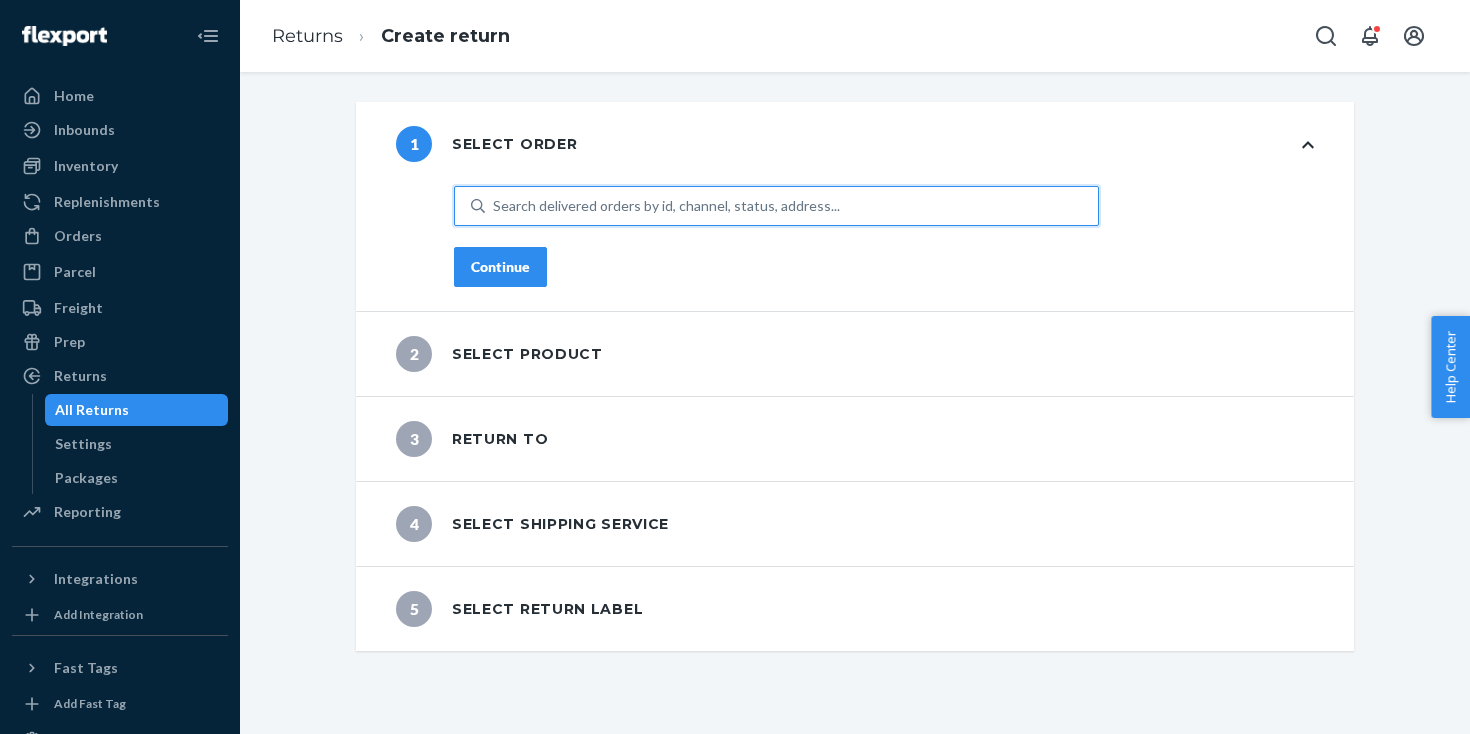 click on "Search delivered orders by id, channel, status, address..." at bounding box center (791, 206) 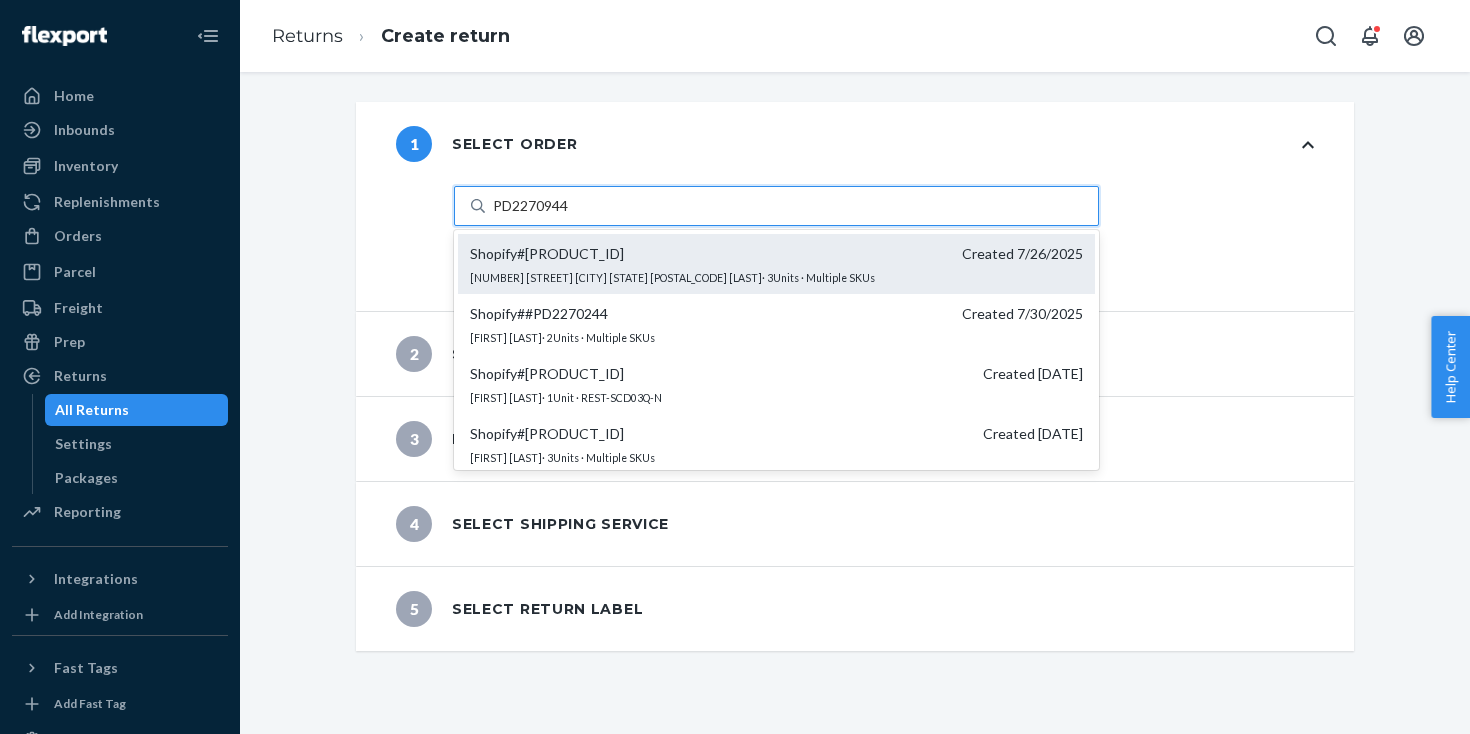 click on "Shopify  # #[PRODUCT_ID]" at bounding box center [547, 254] 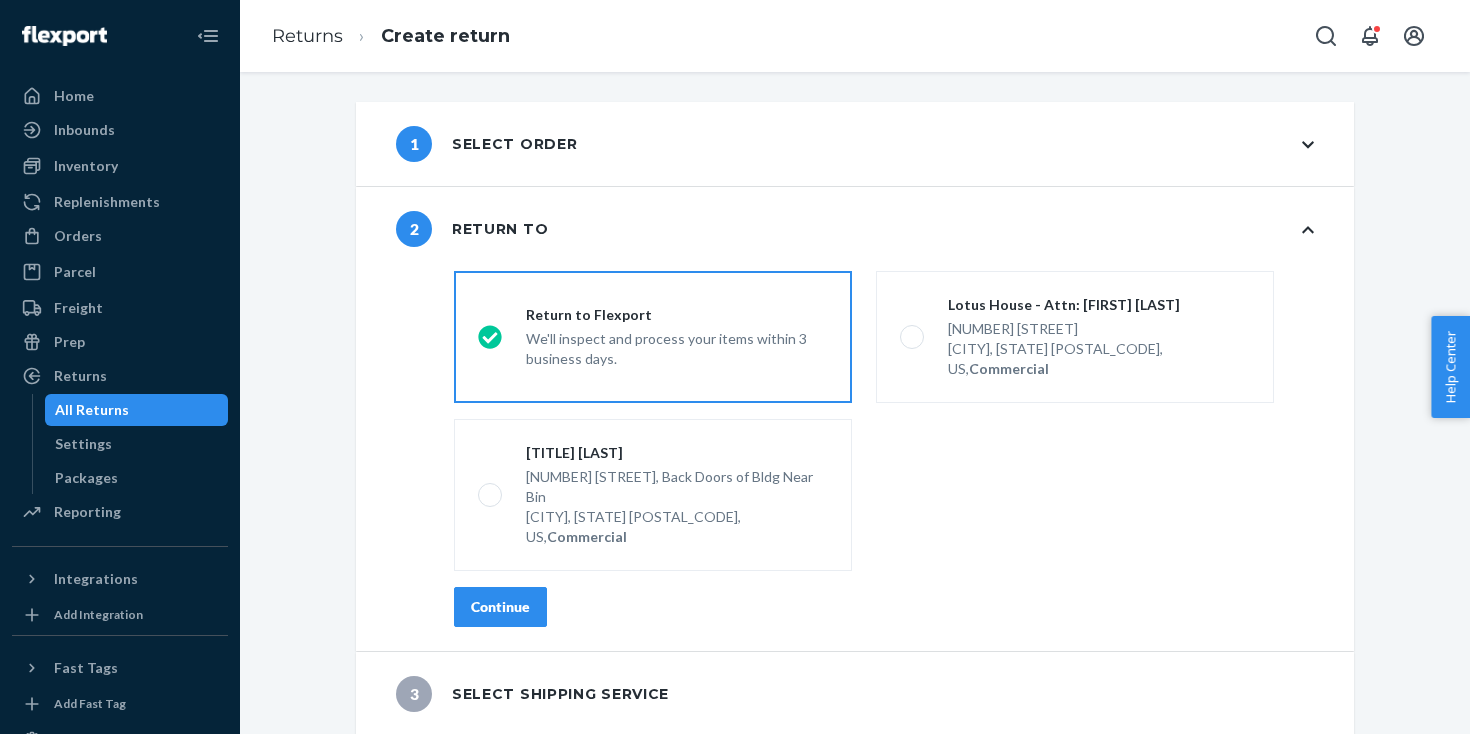 click on "Continue" at bounding box center (500, 607) 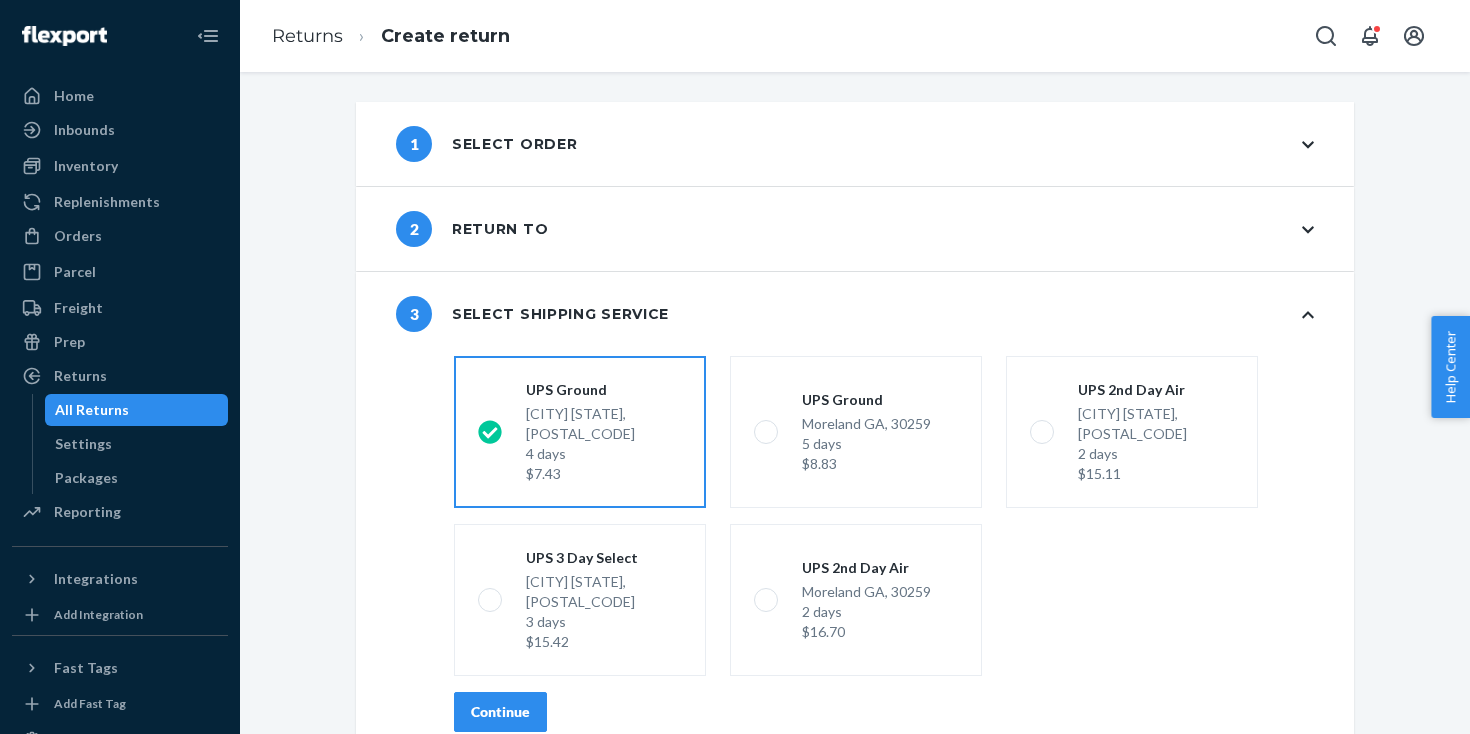 click on "All Returns" at bounding box center (137, 410) 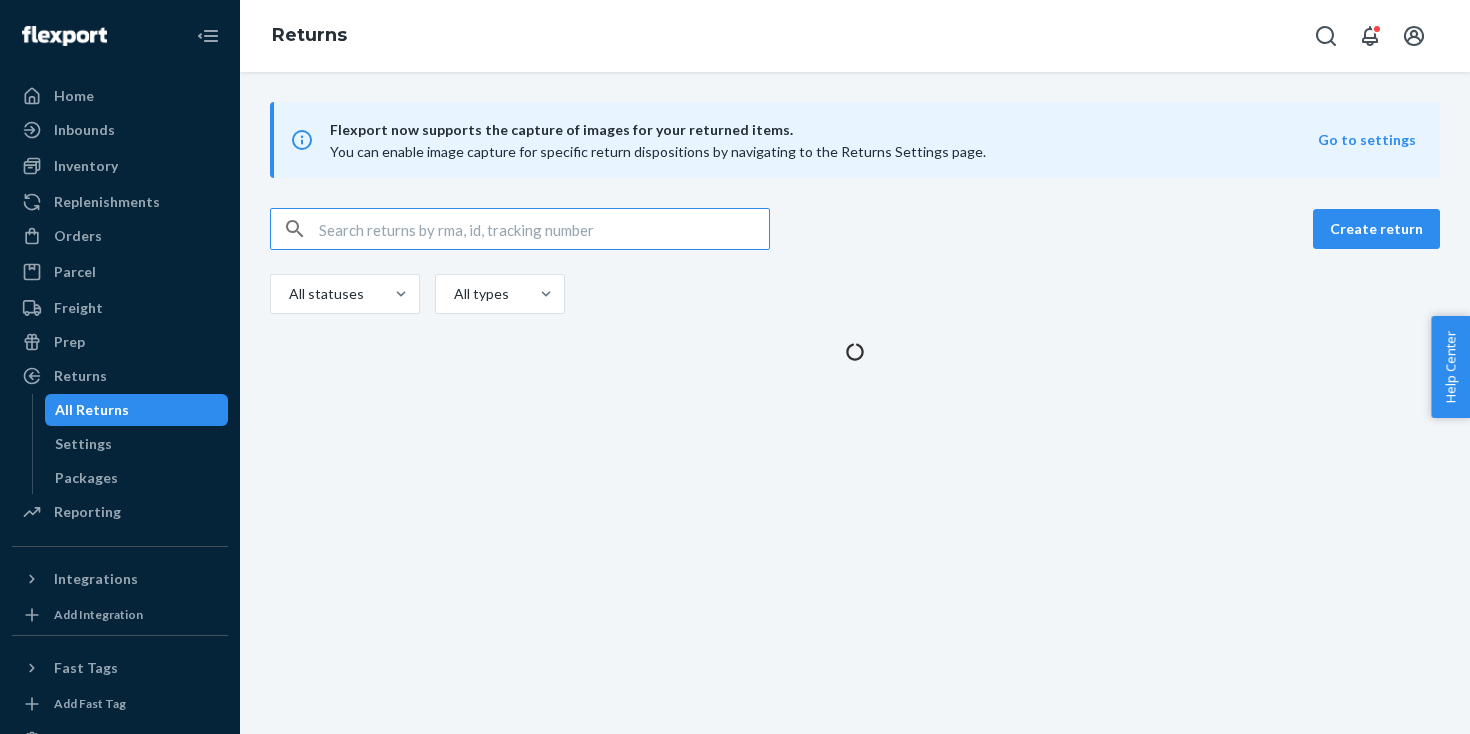 click at bounding box center (544, 229) 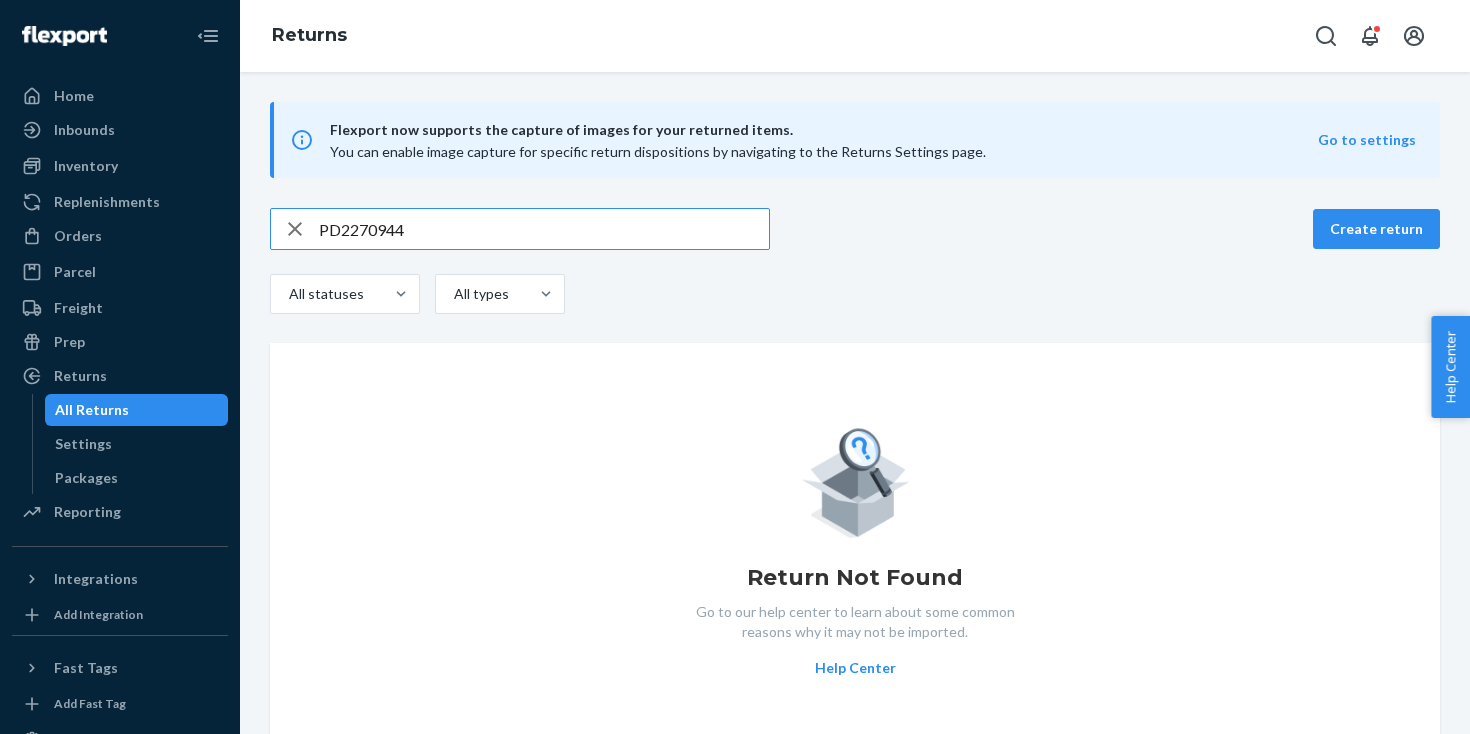 type on "[PRODUCT_ID]" 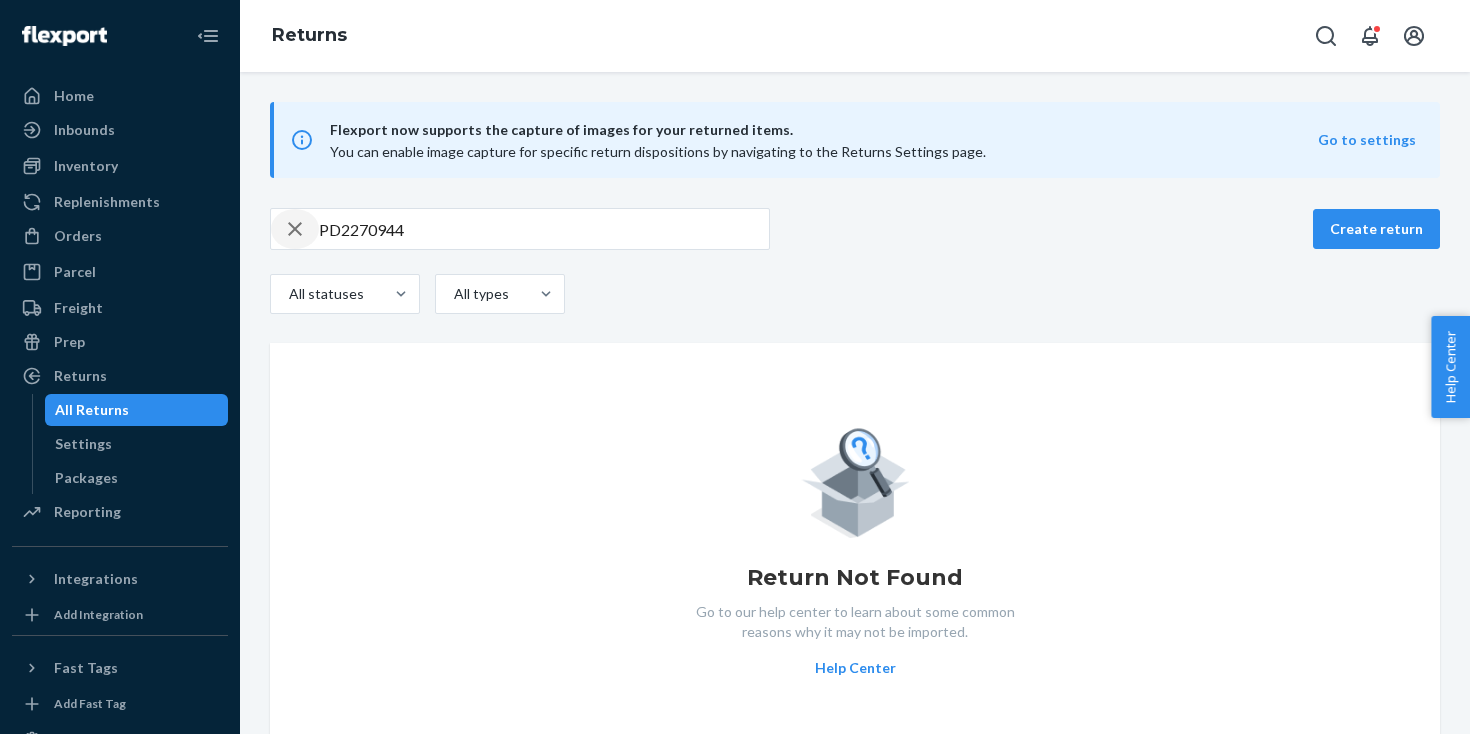 click 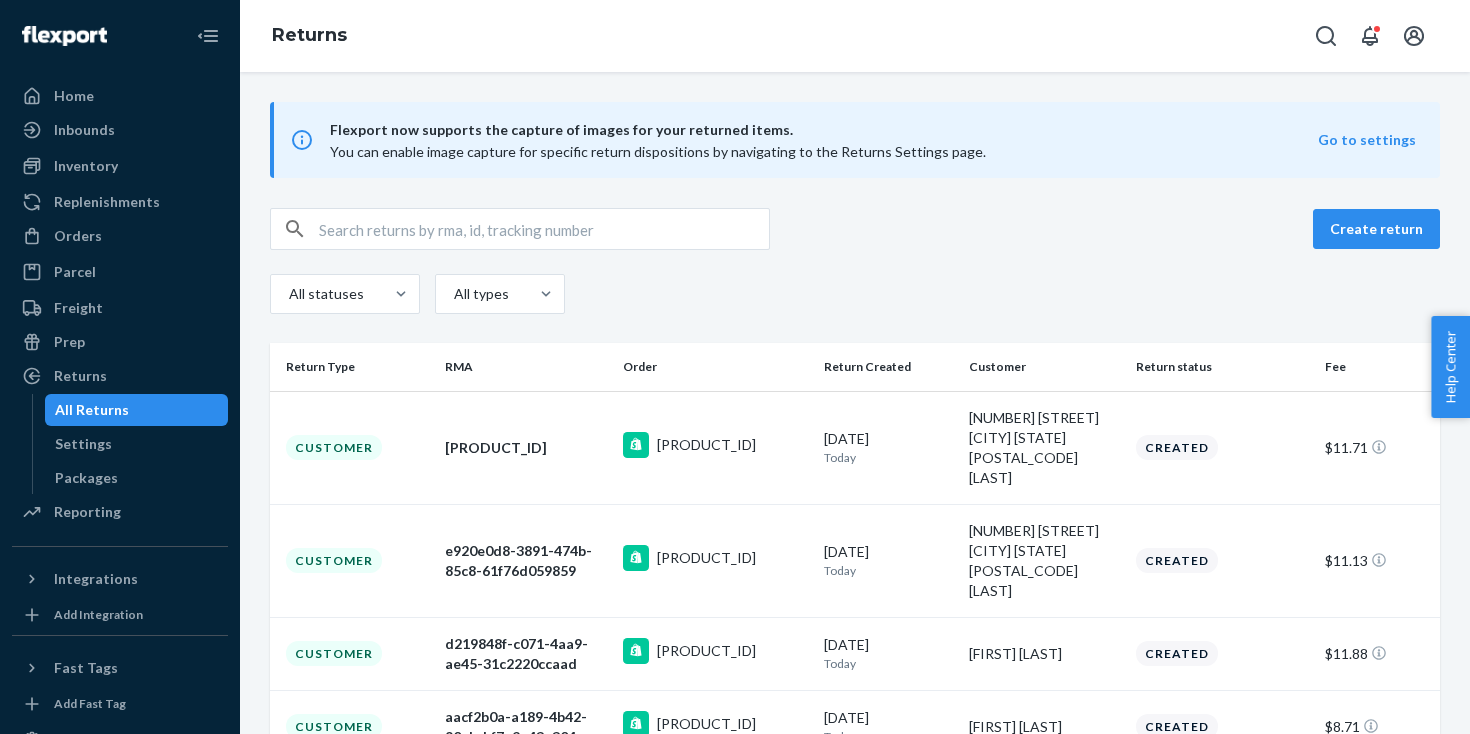 click at bounding box center [544, 229] 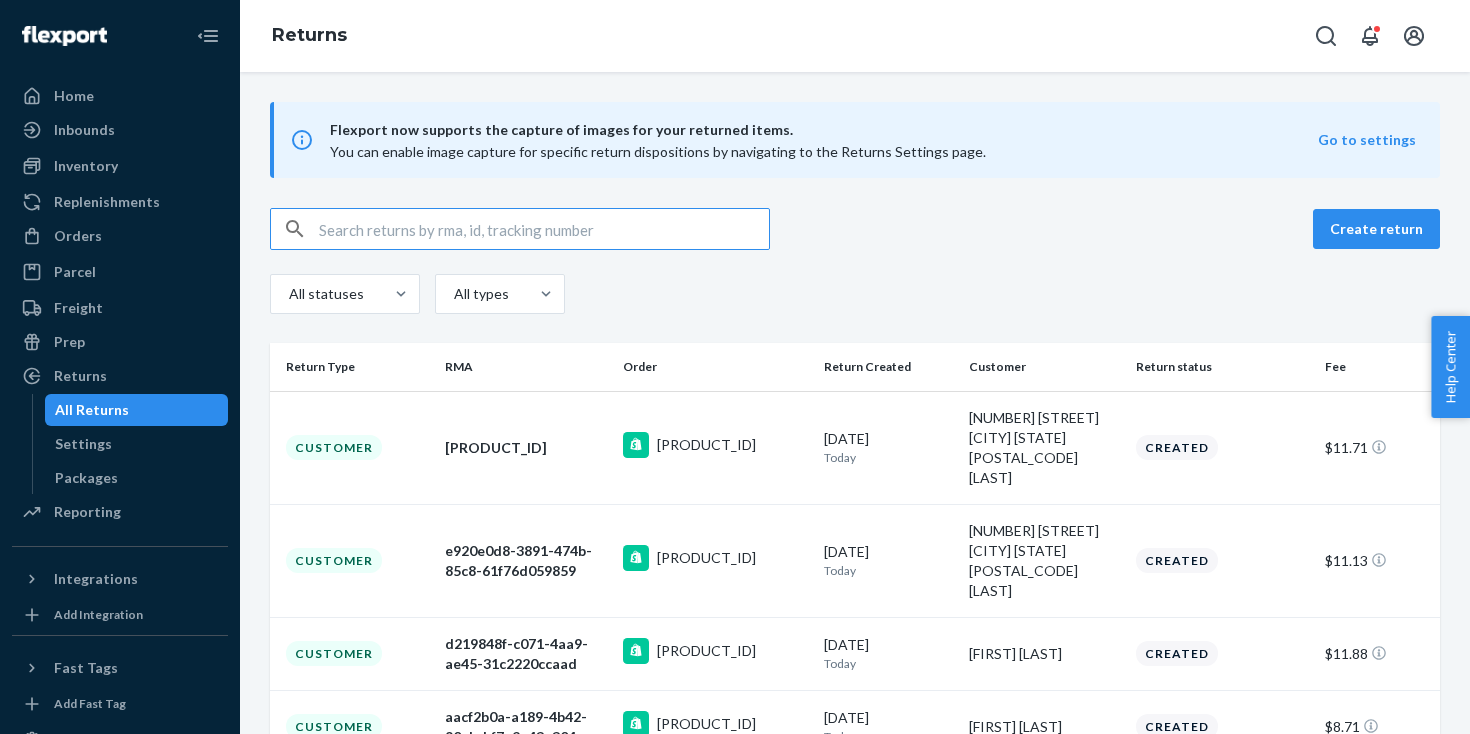 paste on "[NUMBER] [STREET] [CITY] [STATE] [POSTAL_CODE]" 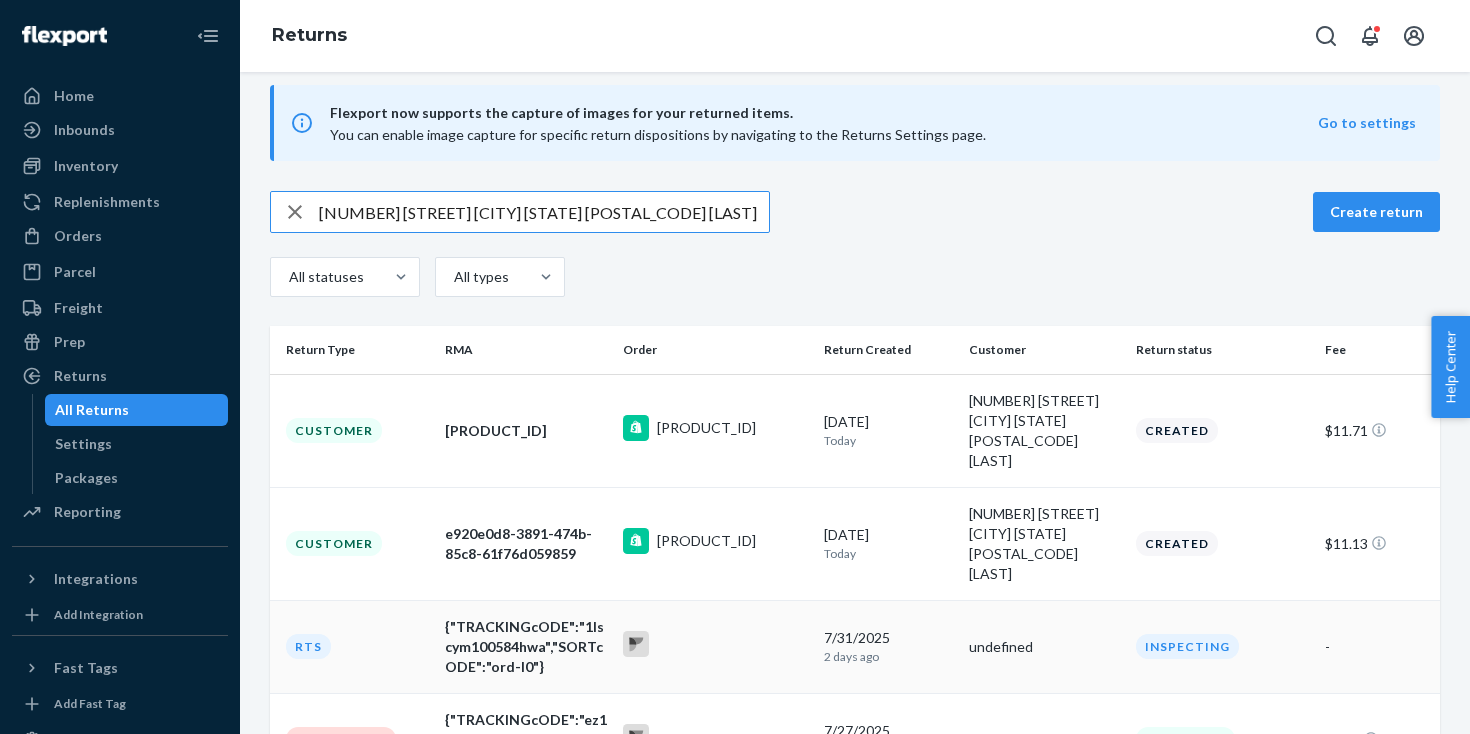scroll, scrollTop: 36, scrollLeft: 0, axis: vertical 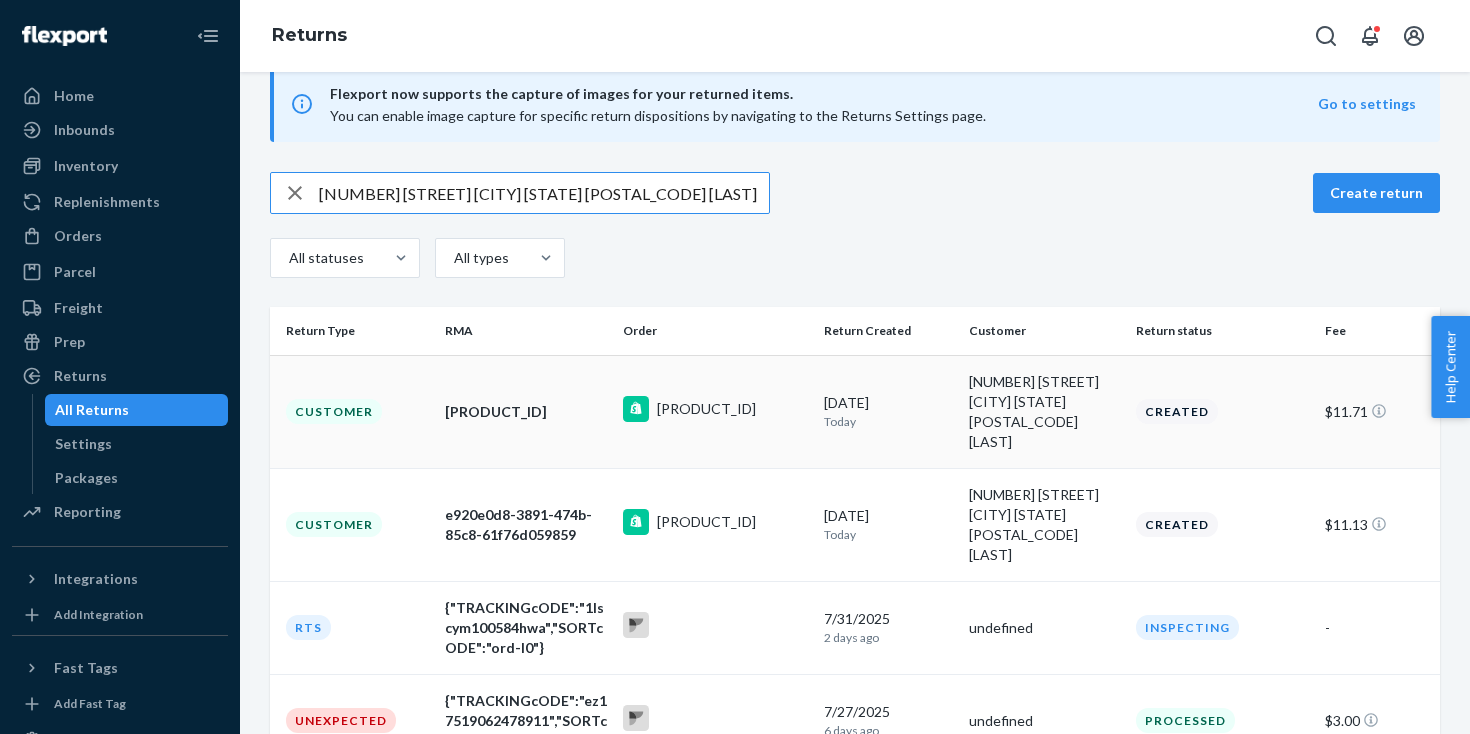 type on "[NUMBER] [STREET] [CITY] [STATE] [POSTAL_CODE]" 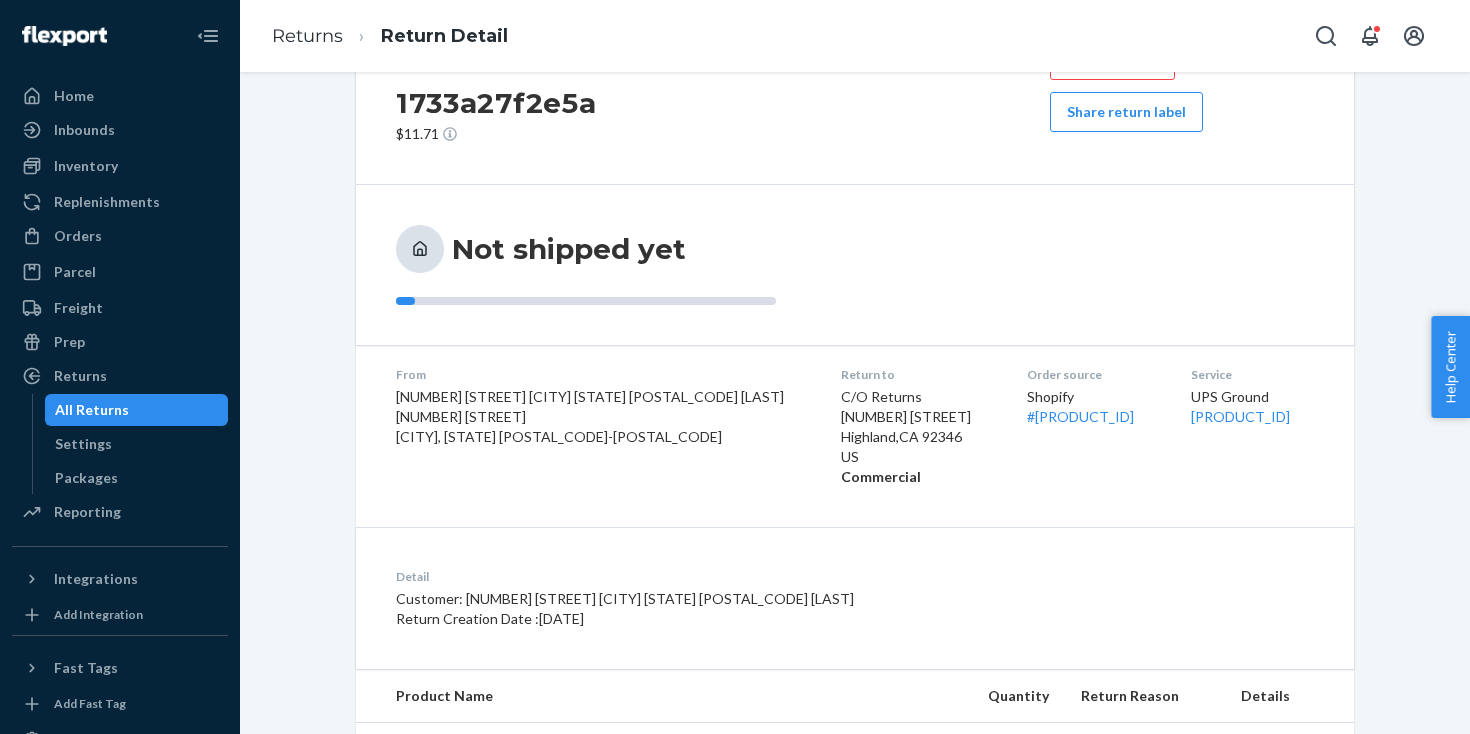 scroll, scrollTop: 0, scrollLeft: 0, axis: both 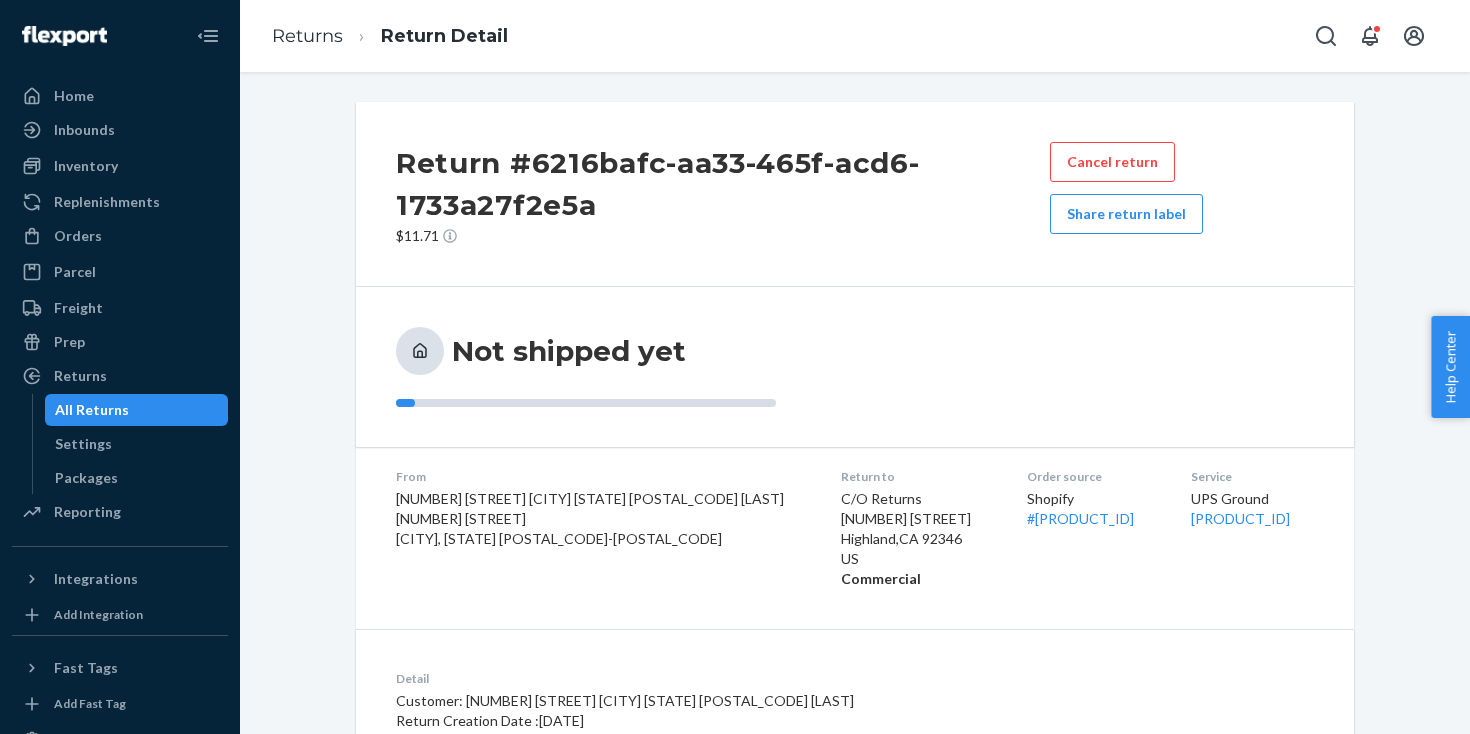click on "Share return label" at bounding box center (1126, 214) 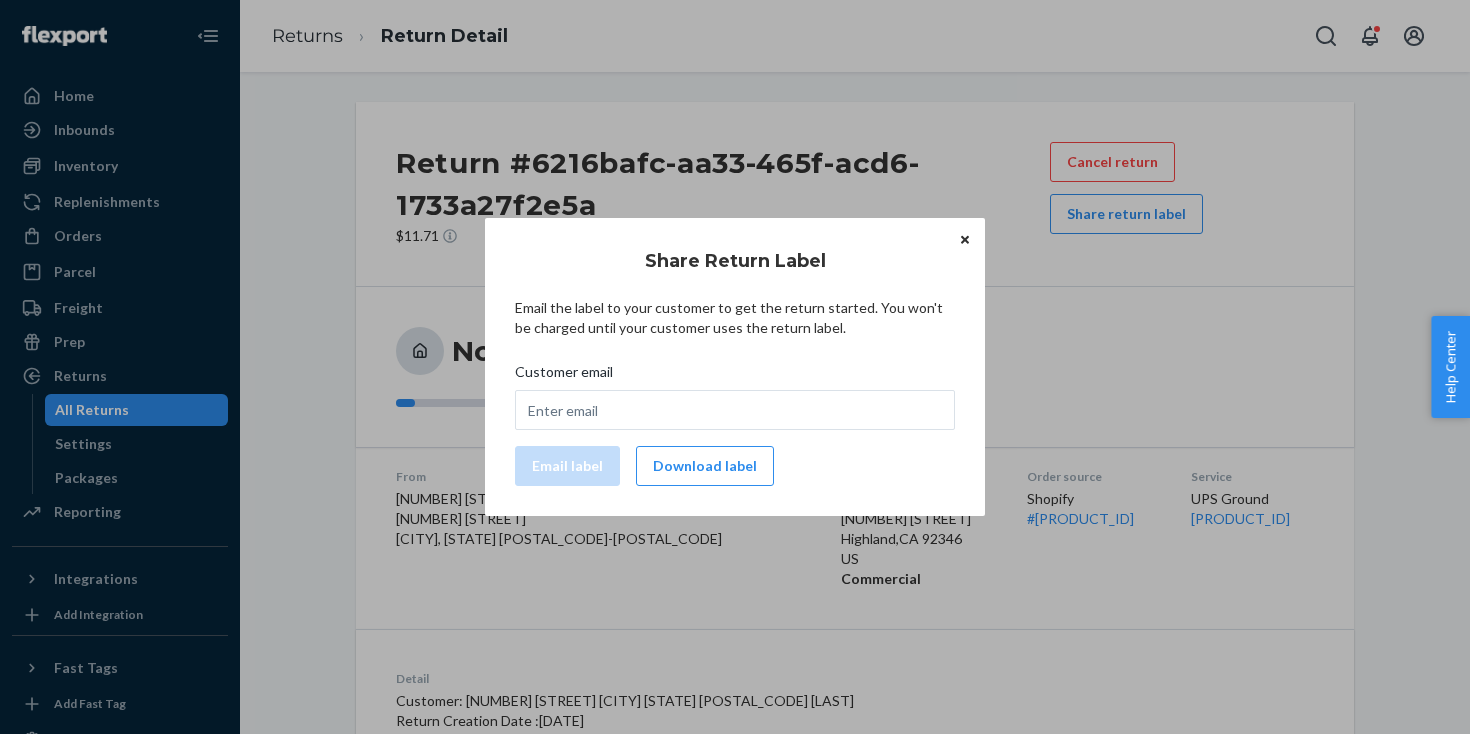 click on "Download label" at bounding box center [705, 466] 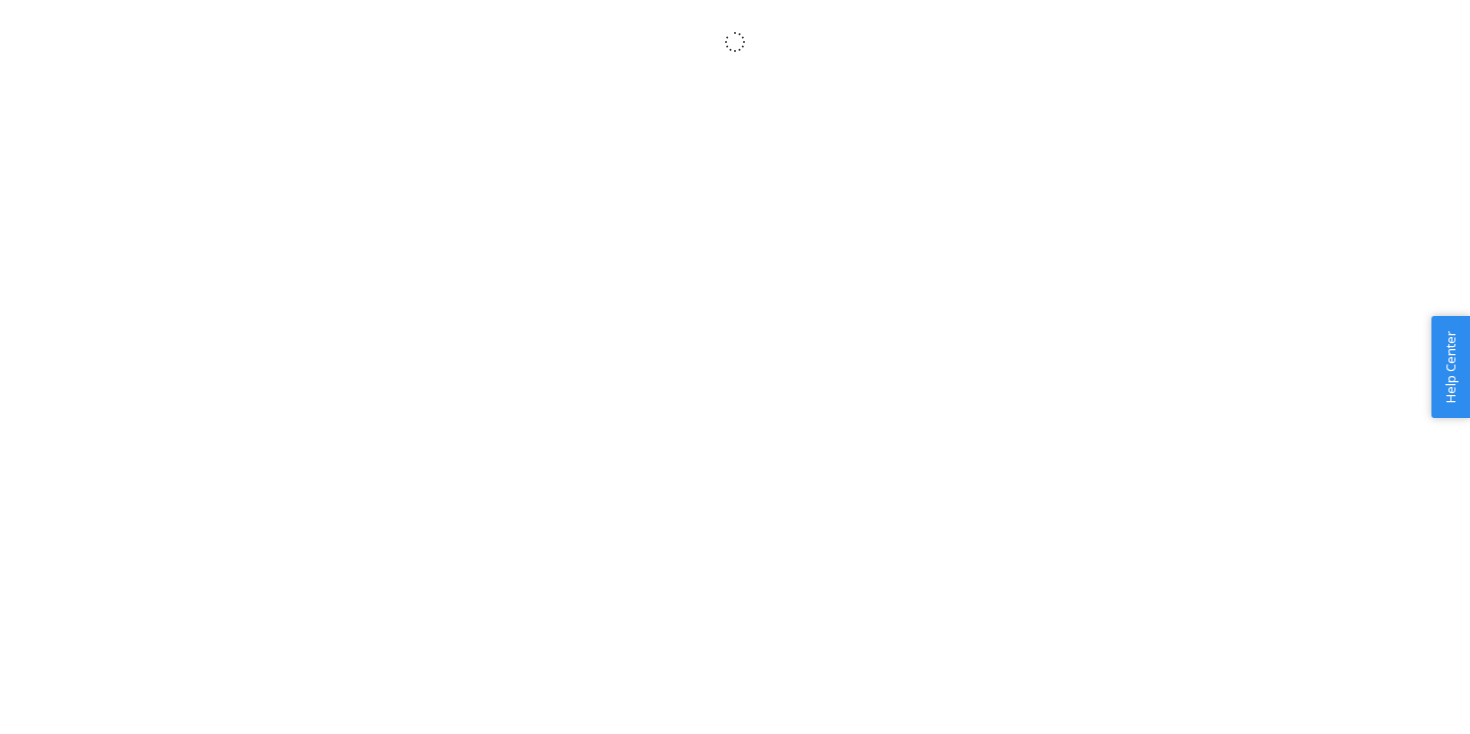 scroll, scrollTop: 0, scrollLeft: 0, axis: both 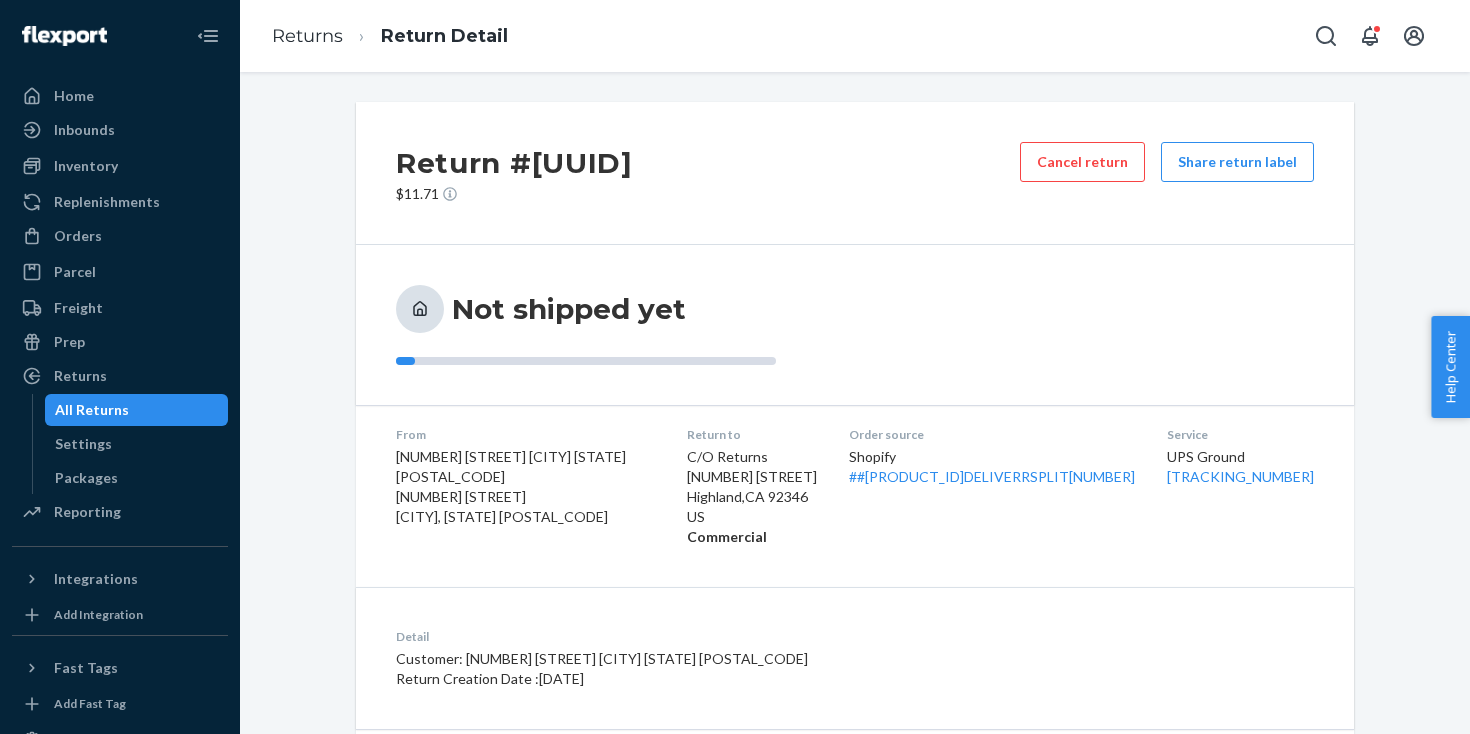 click on "All Returns" at bounding box center [137, 410] 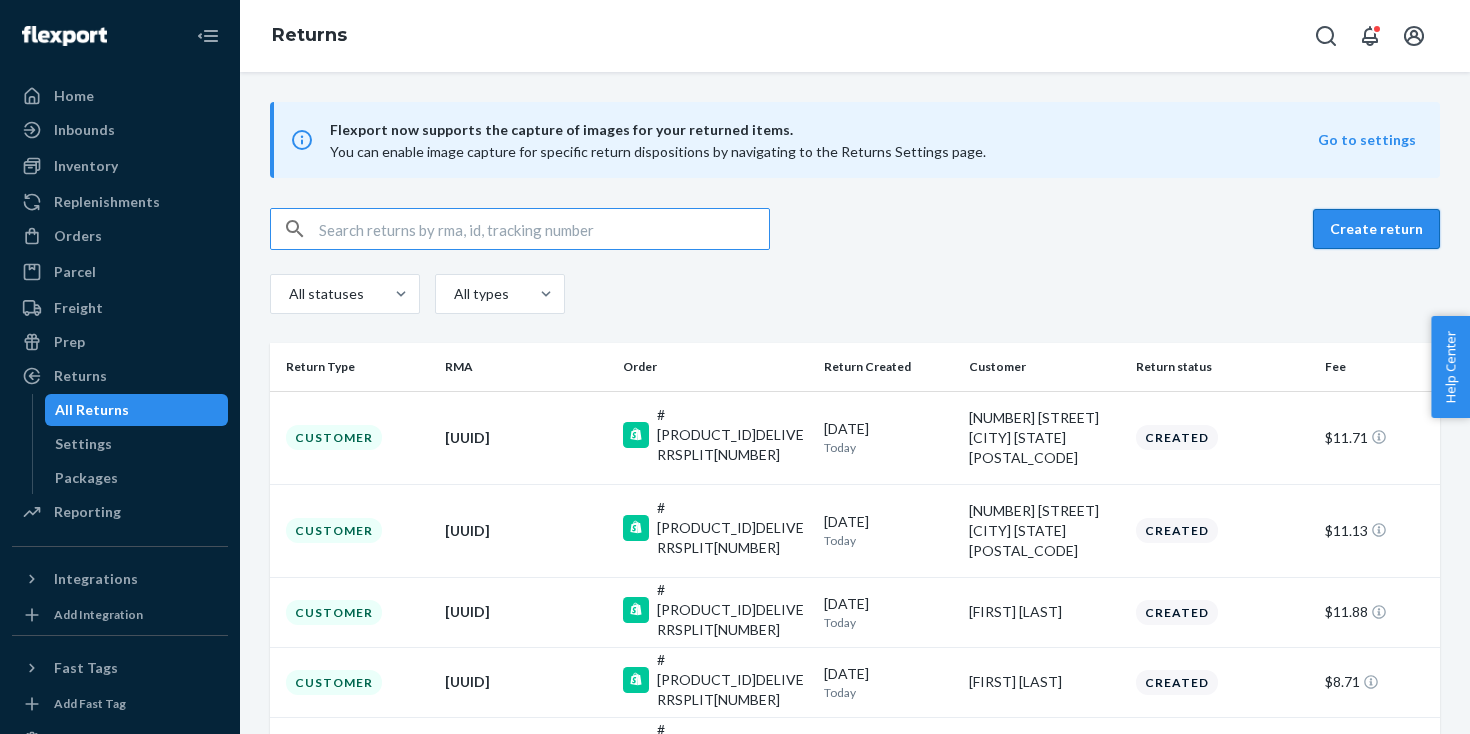 click on "Create return" at bounding box center (1376, 229) 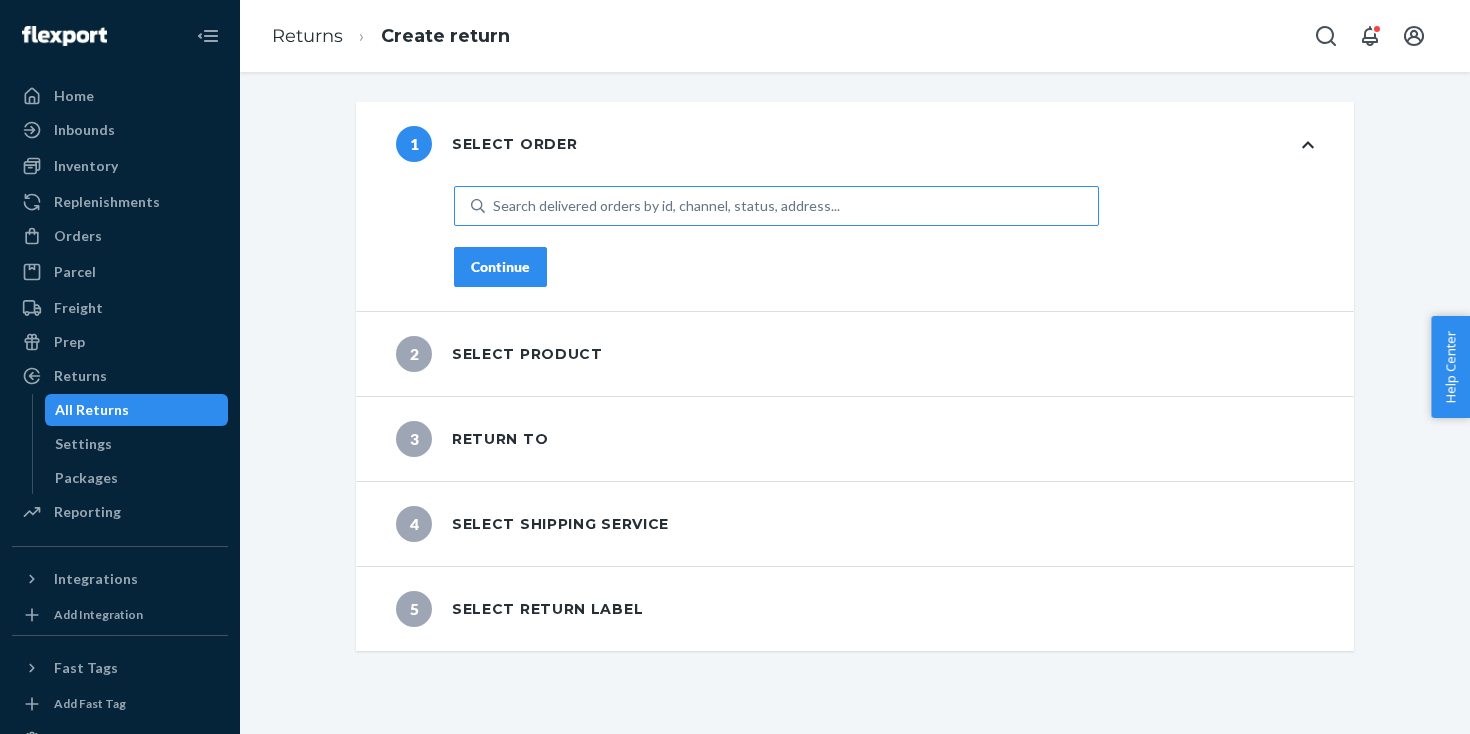 click on "Search delivered orders by id, channel, status, address..." at bounding box center (791, 206) 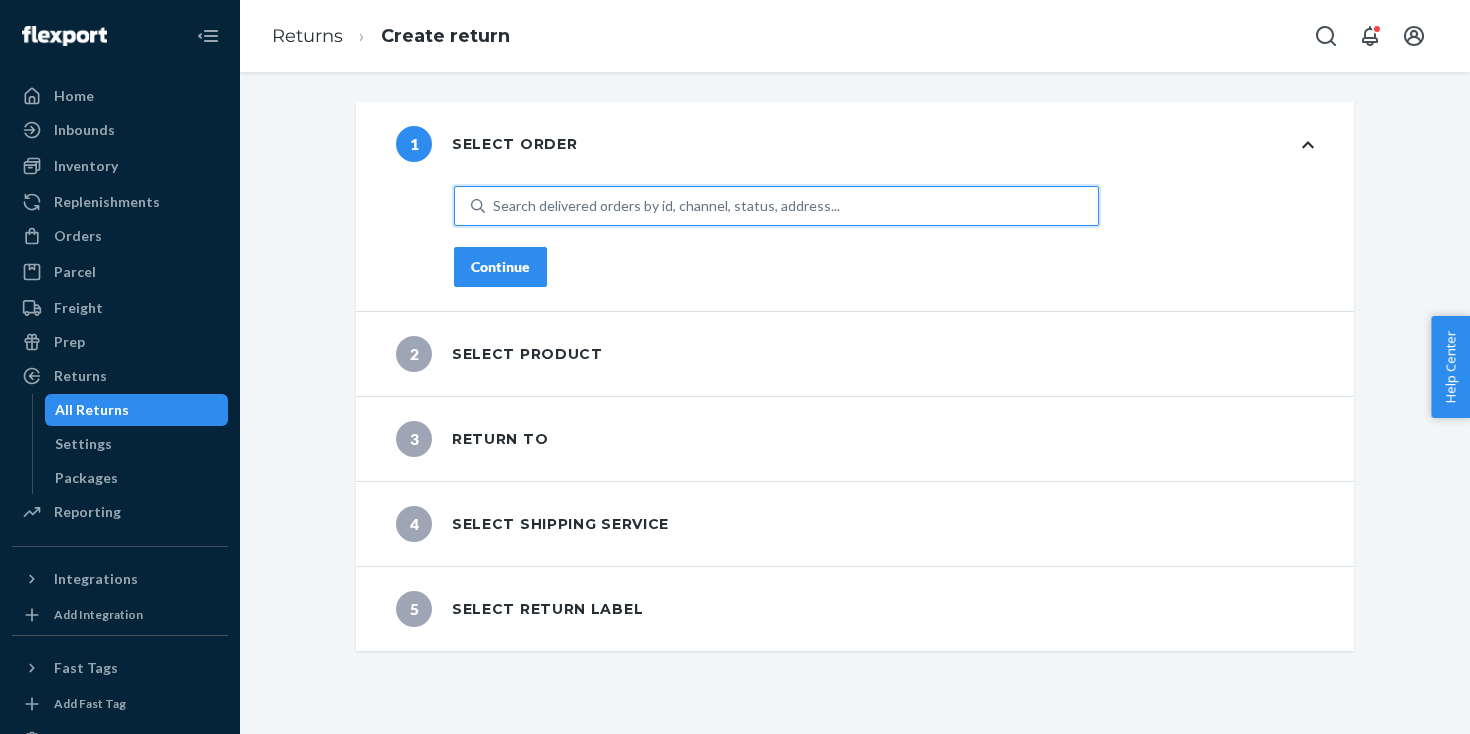 paste on "[PRODUCT_ID]" 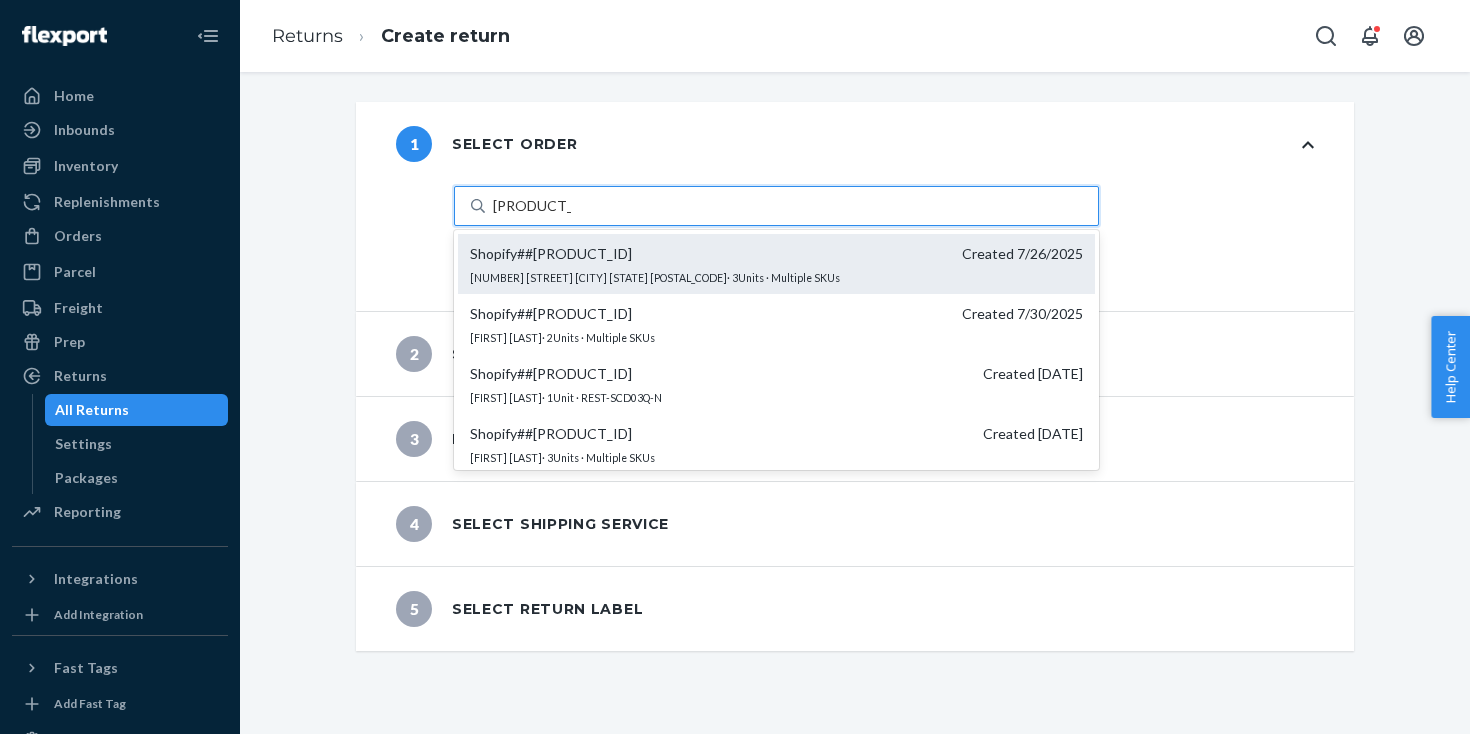 click on "Shopify  # #[PRODUCT_ID]" at bounding box center [551, 254] 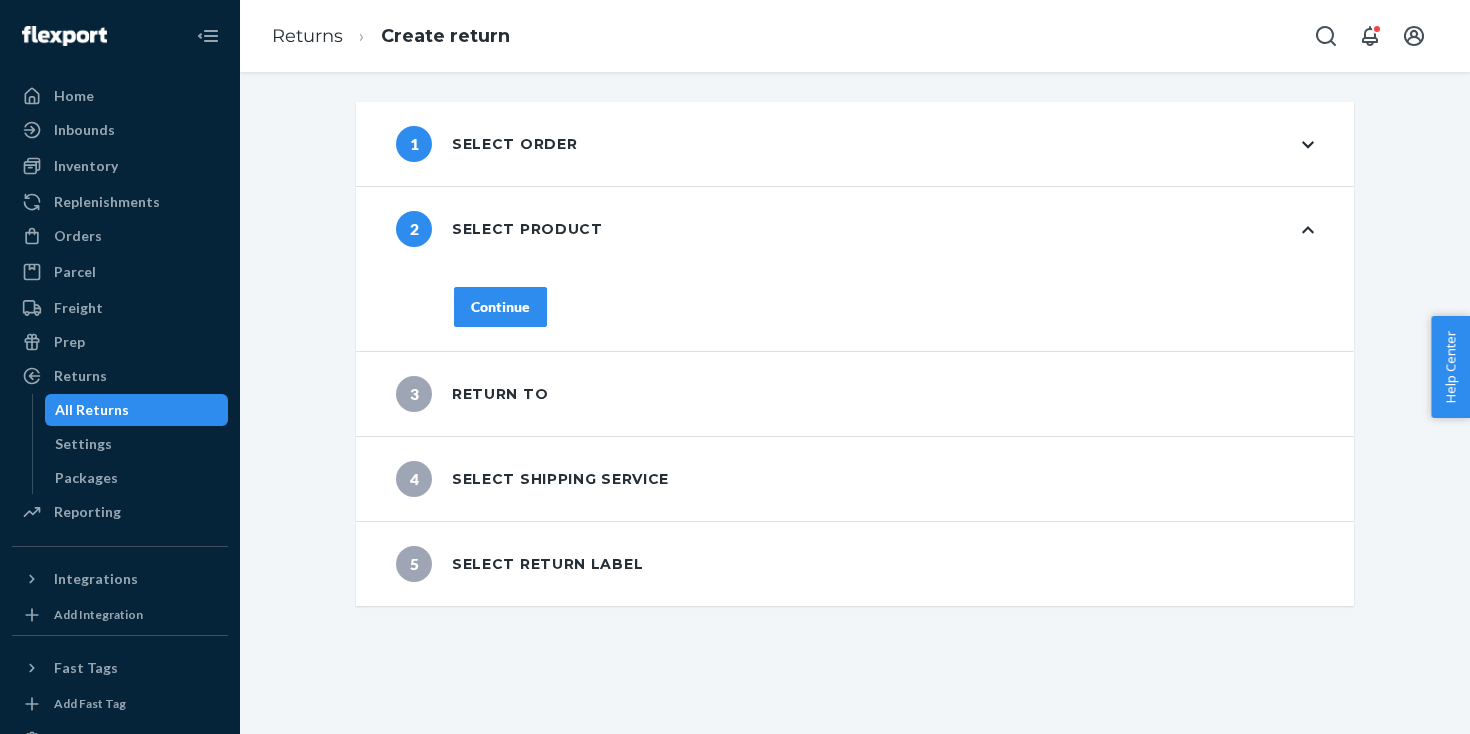 click on "Continue" at bounding box center (500, 307) 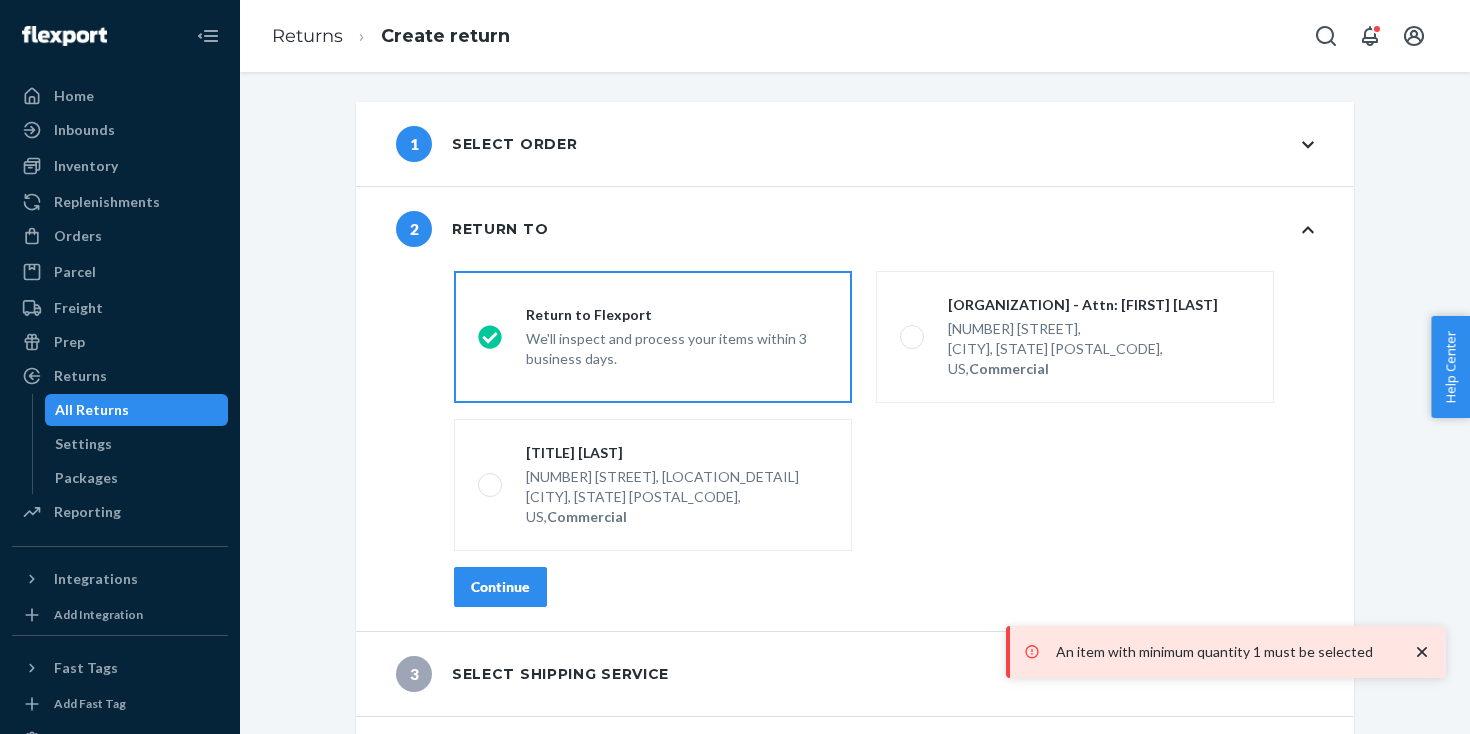 click on "Continue" at bounding box center (500, 587) 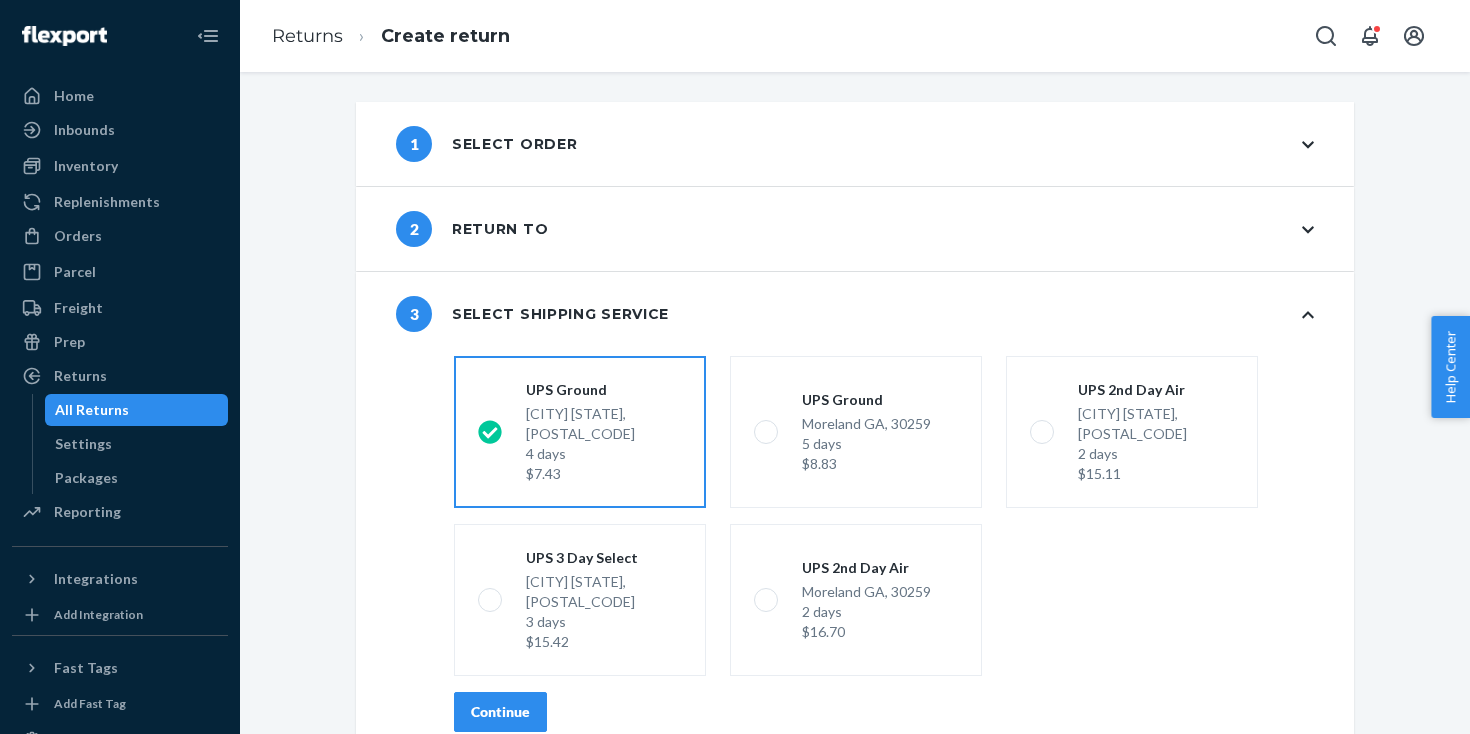 click on "shippingRatesRadioGroup UPS Ground [CITY] [STATE]  4 days  $7.43 UPS Ground [CITY] [STATE]  5 days  $8.83 UPS 2nd Day Air [CITY] [STATE]  2 days  $15.11 UPS 3 Day Select [CITY] [STATE]  3 days  $15.42 UPS 2nd Day Air [CITY] [STATE]  2 days  $16.70 Continue" at bounding box center [884, 552] 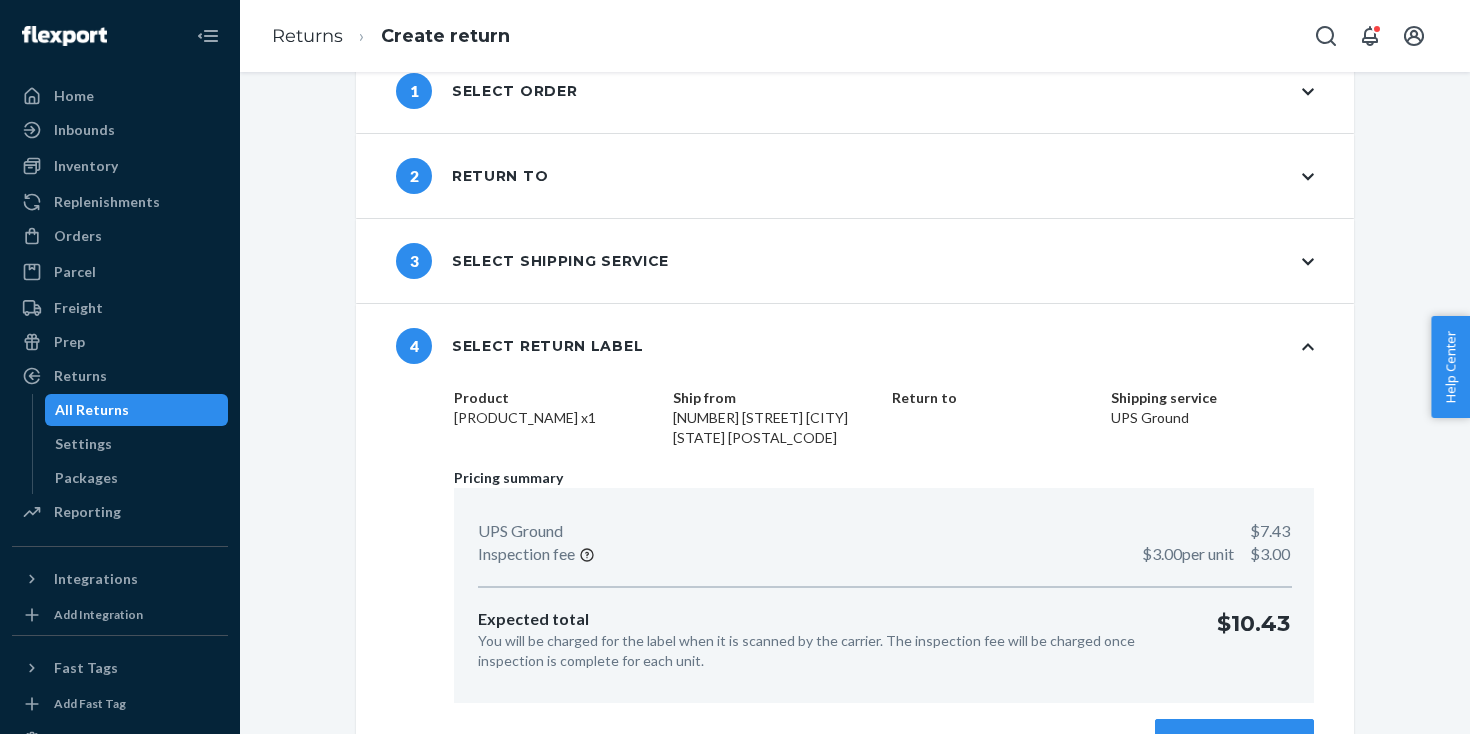 scroll, scrollTop: 101, scrollLeft: 0, axis: vertical 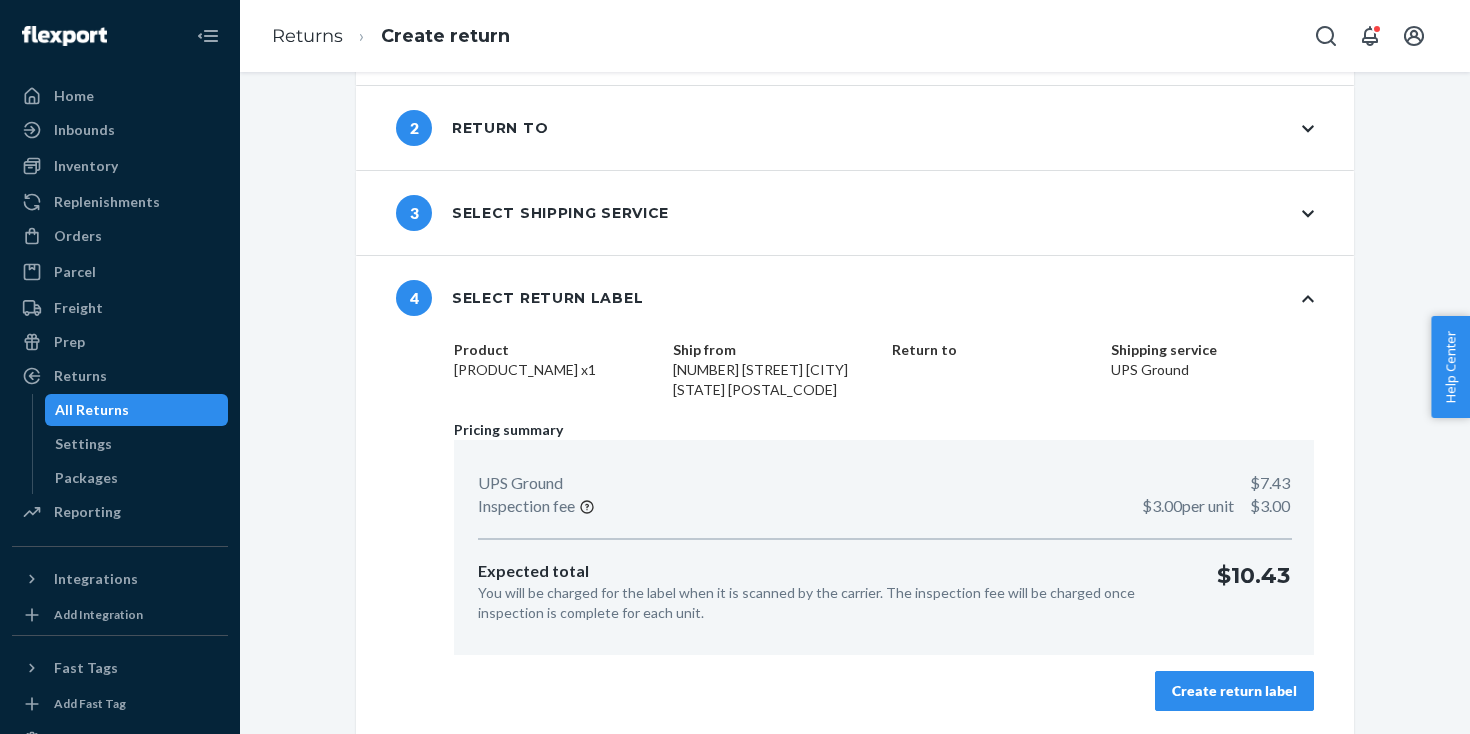 click on "Create return label" at bounding box center (1234, 691) 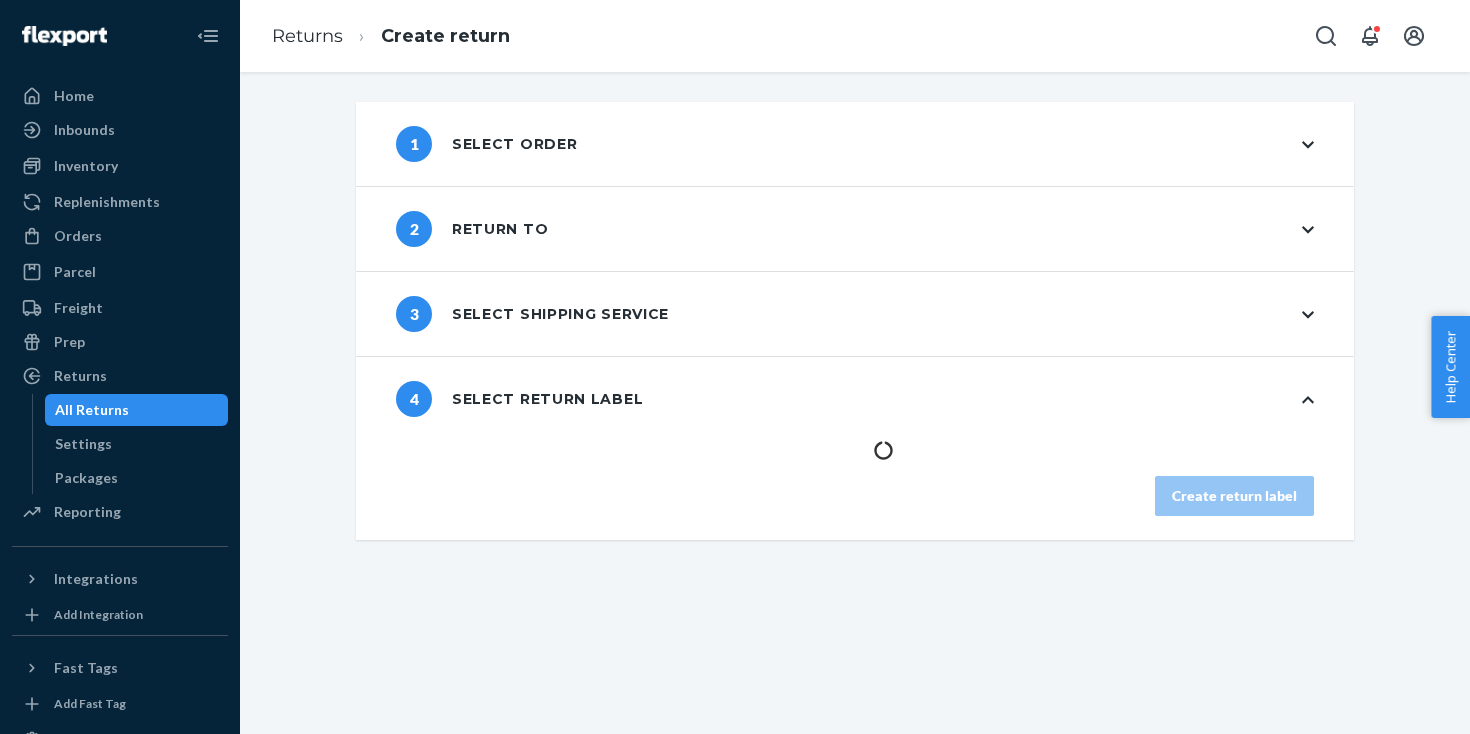 scroll, scrollTop: 0, scrollLeft: 0, axis: both 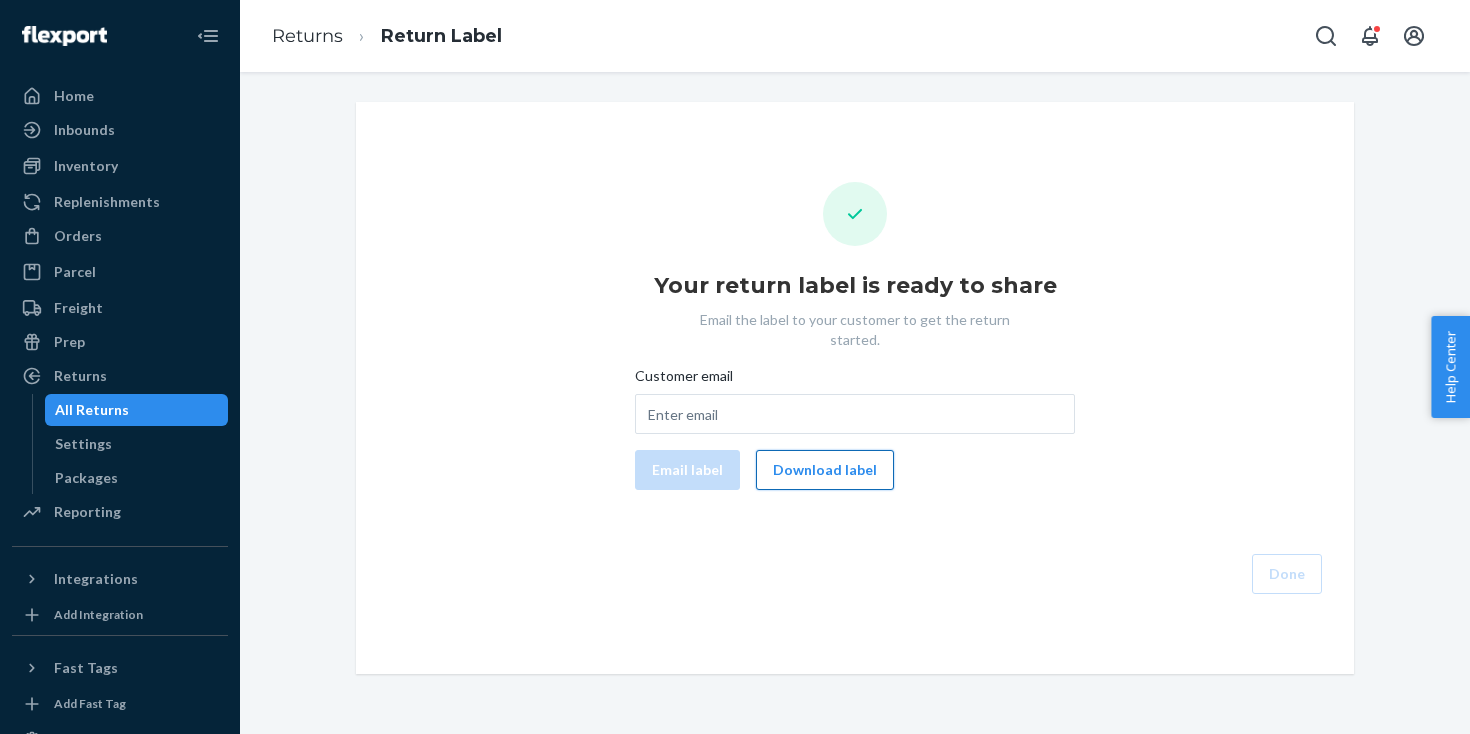 click on "Download label" at bounding box center [825, 470] 